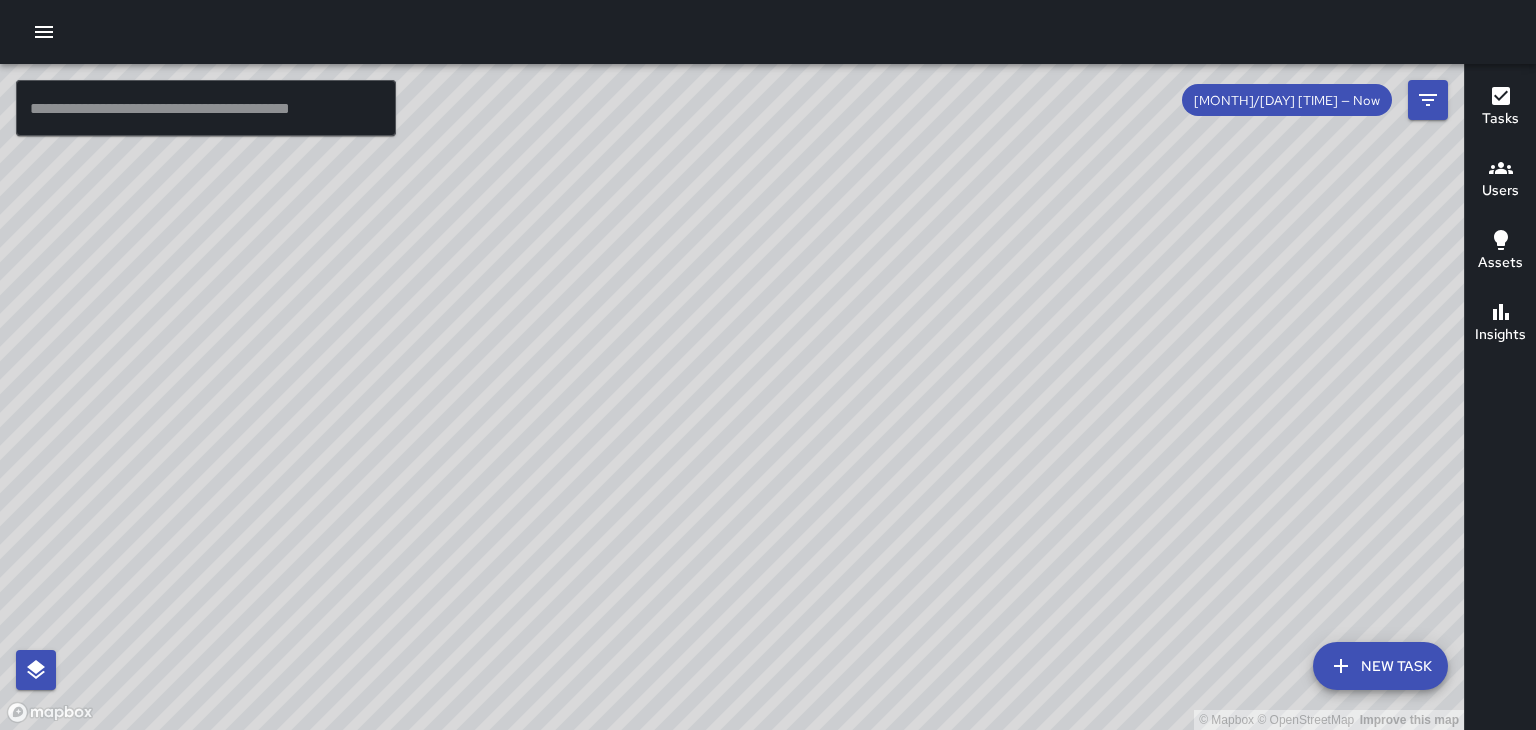 scroll, scrollTop: 0, scrollLeft: 0, axis: both 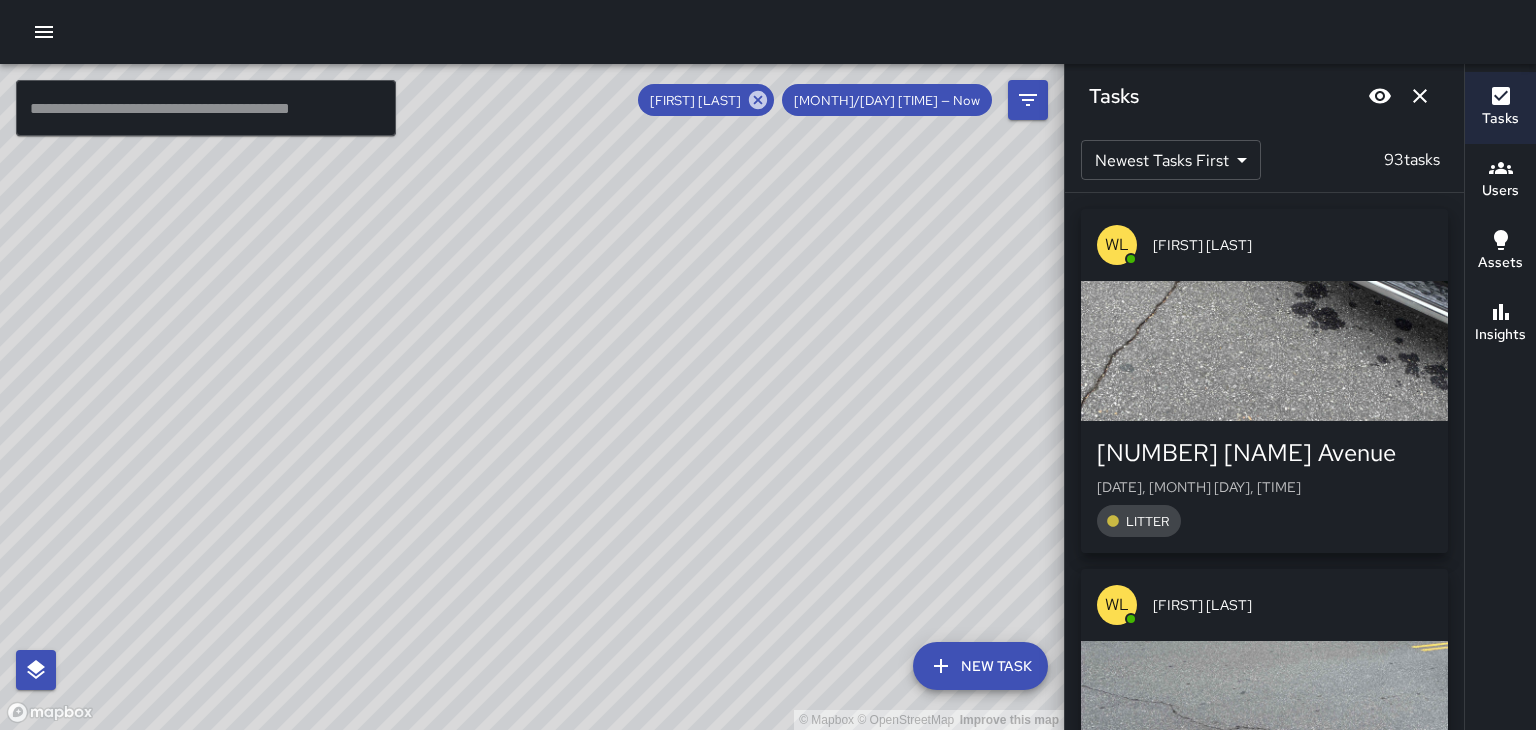 click 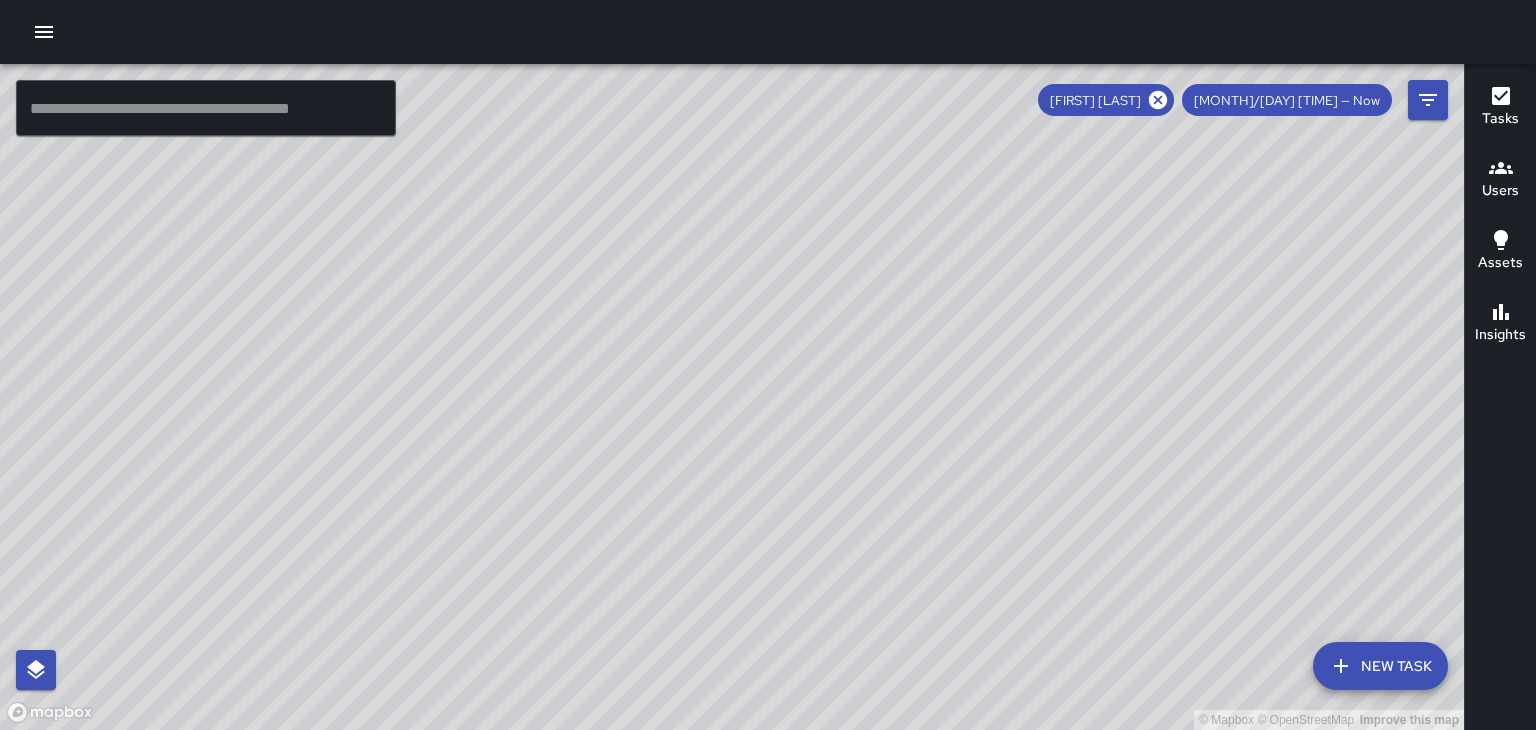 click 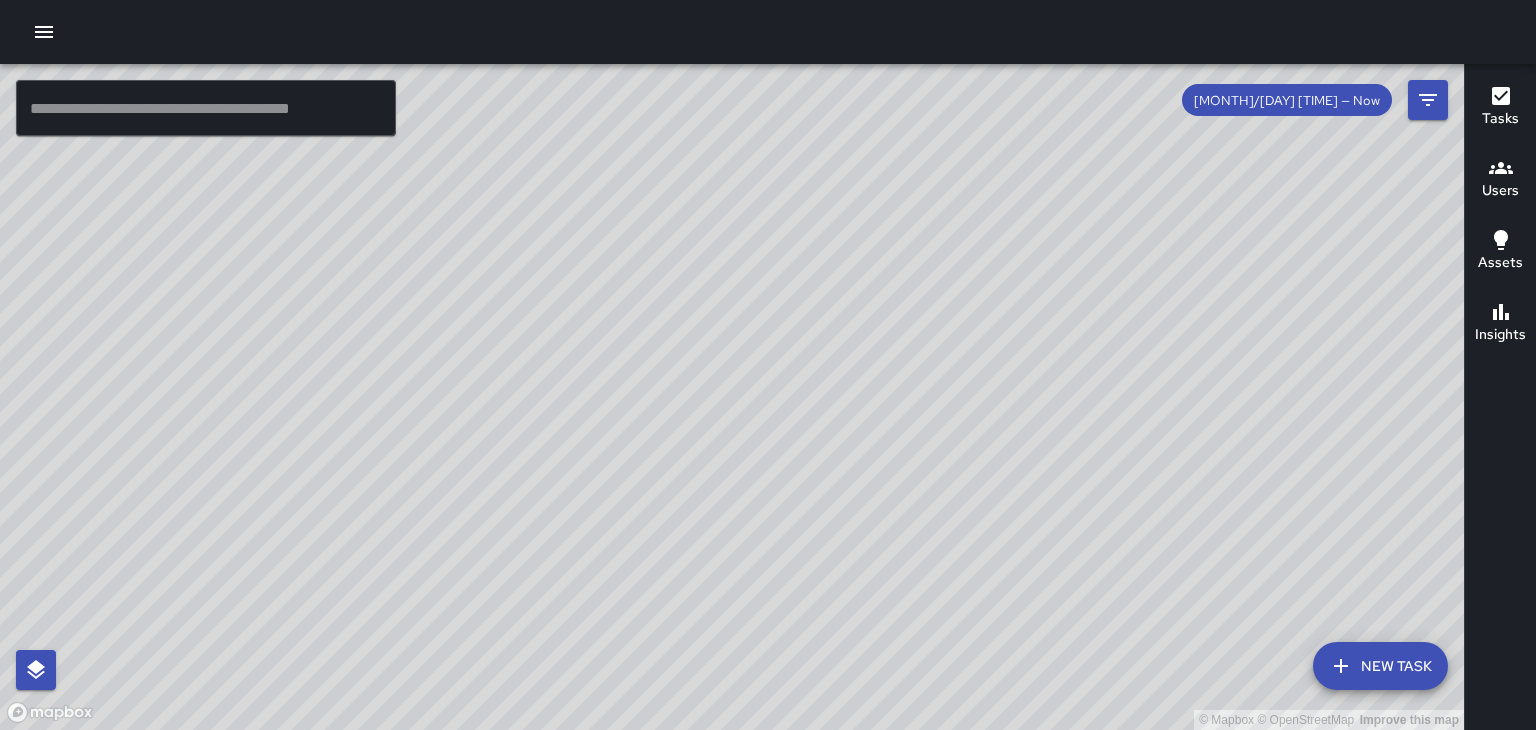 click on "© Mapbox   © OpenStreetMap   Improve this map" at bounding box center (732, 397) 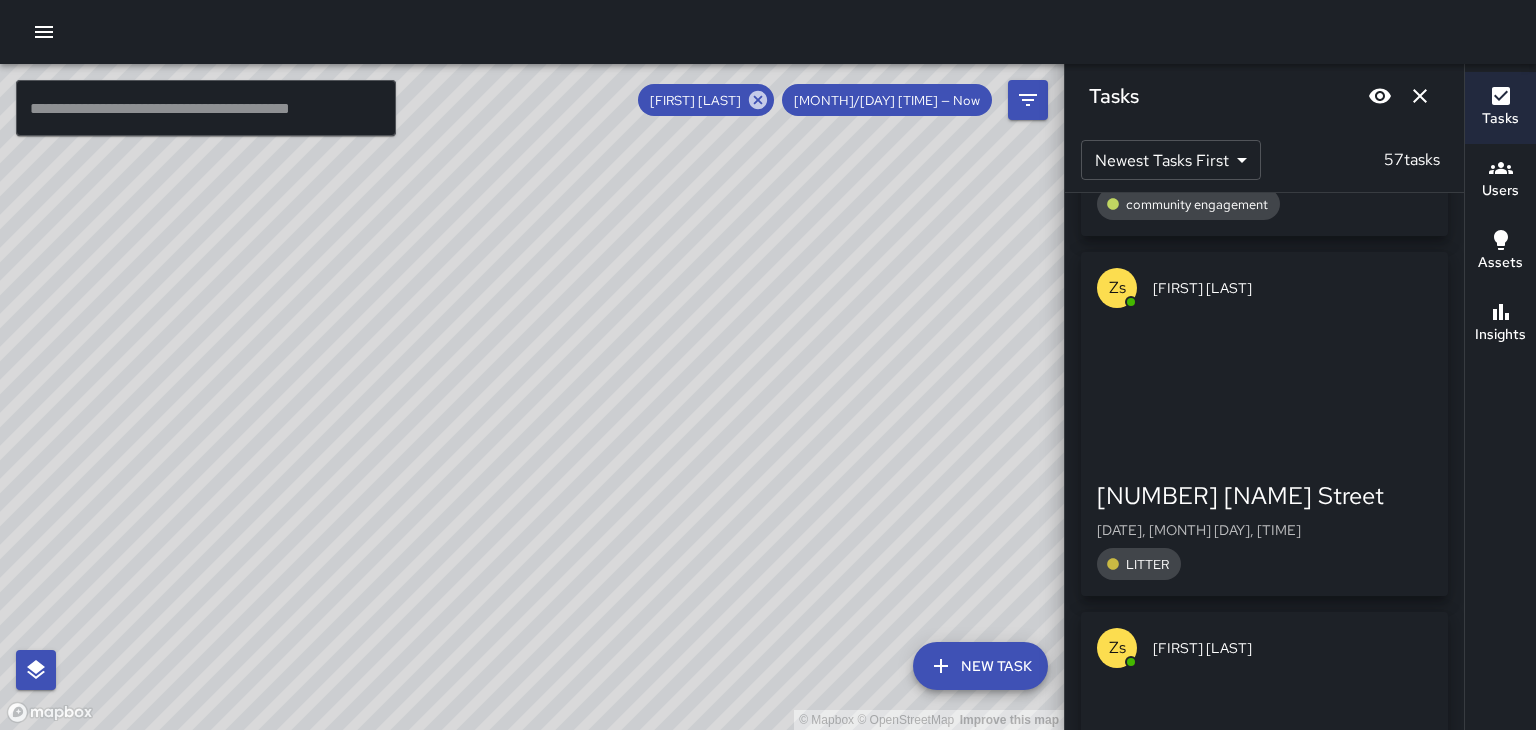scroll, scrollTop: 459, scrollLeft: 0, axis: vertical 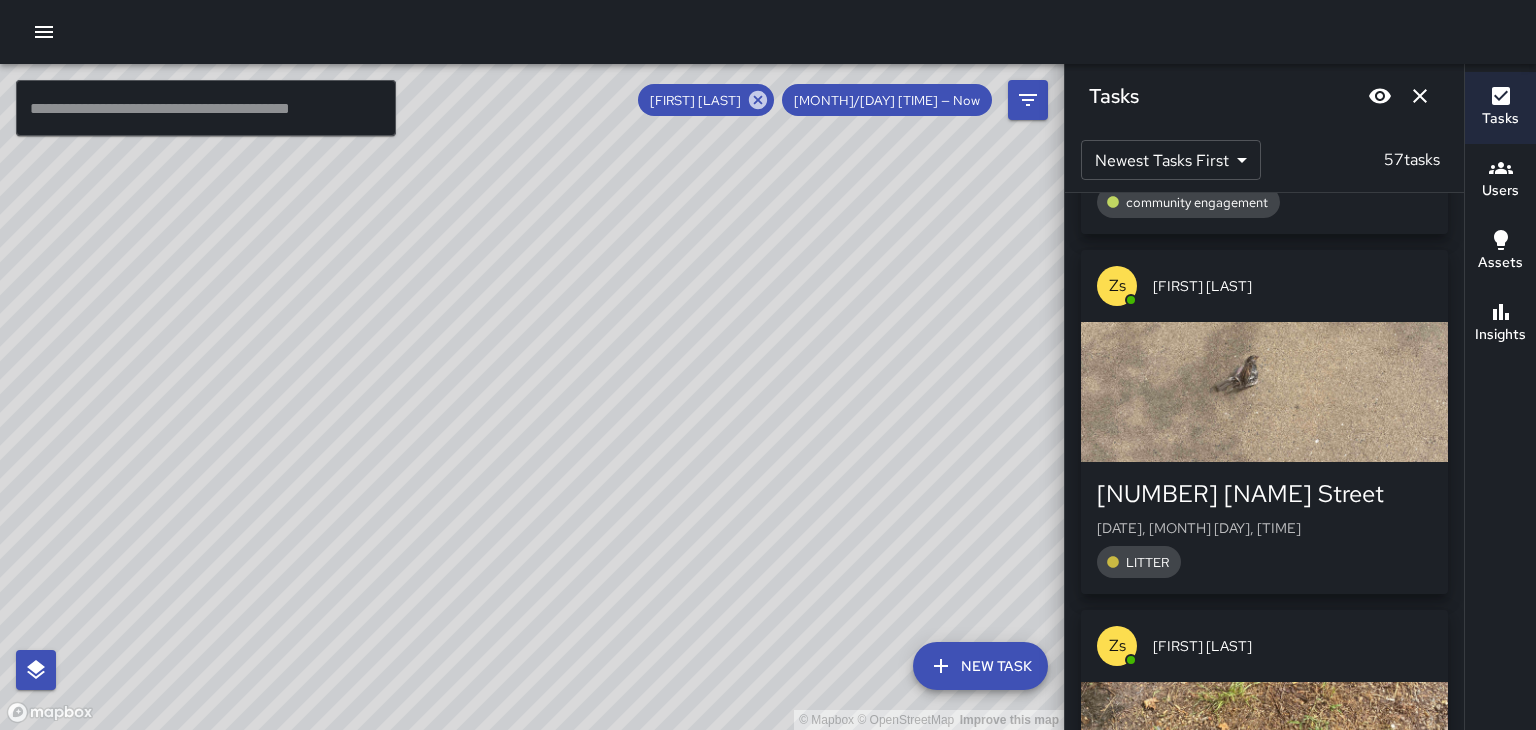click 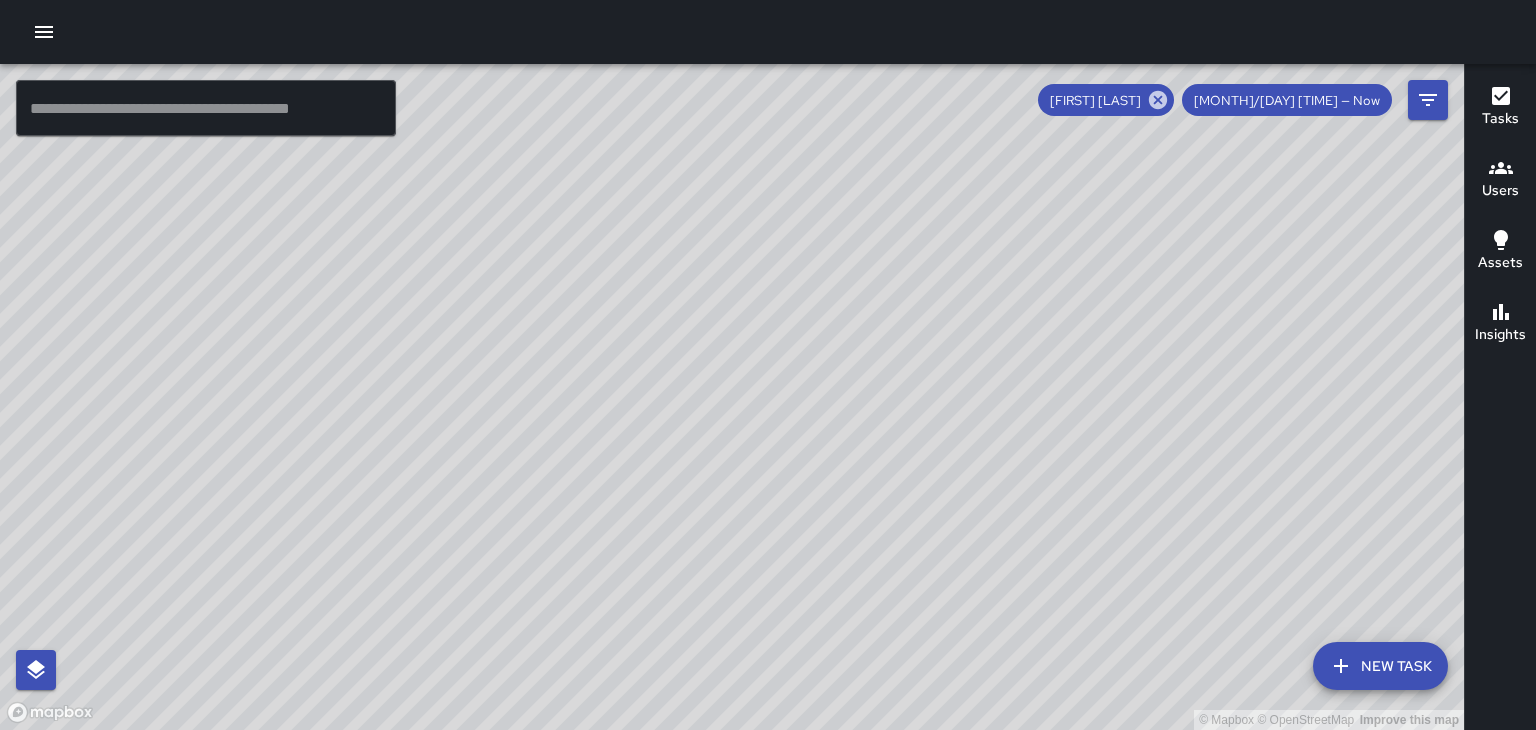 click on "Zach stamey 8/02 12:00 AM — Now" at bounding box center [1243, 100] 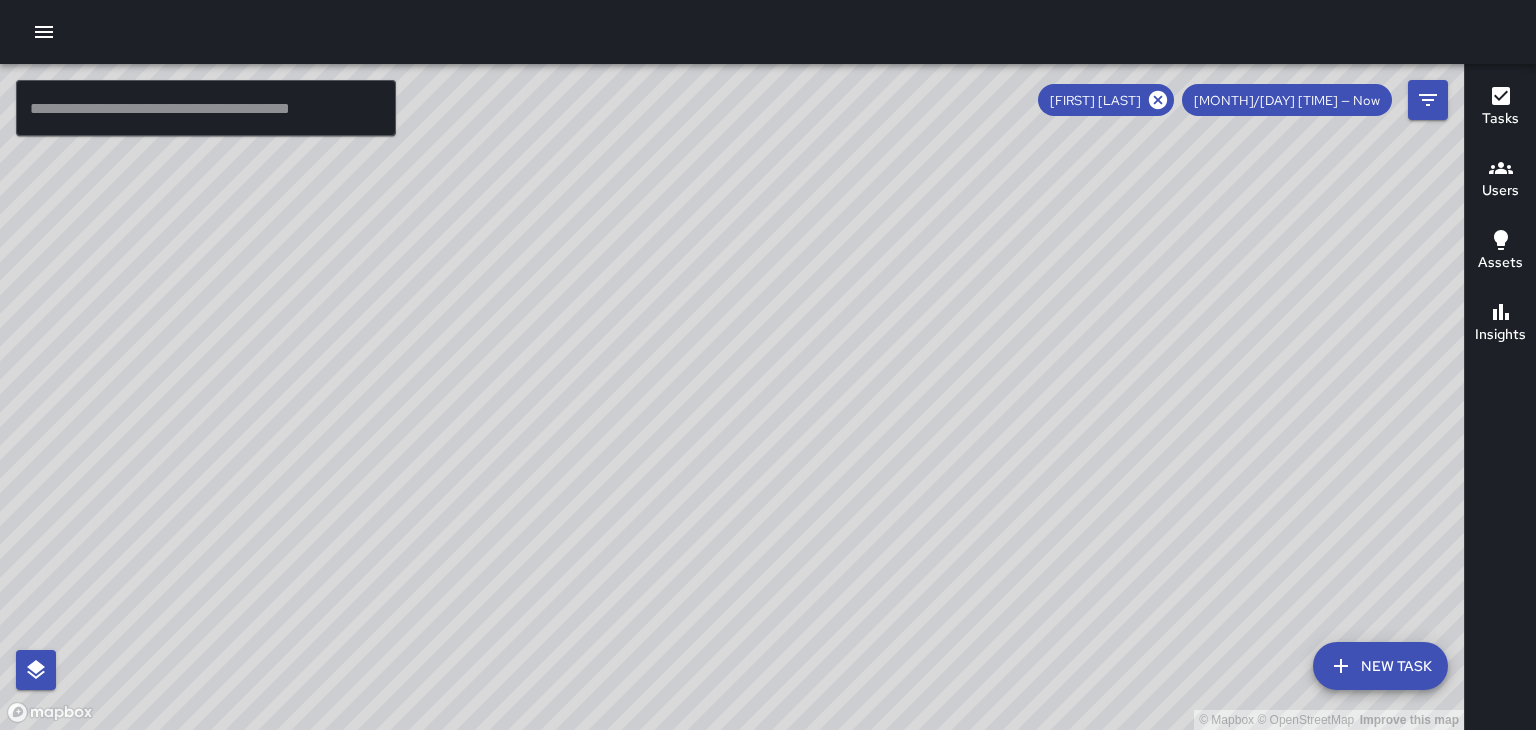 click 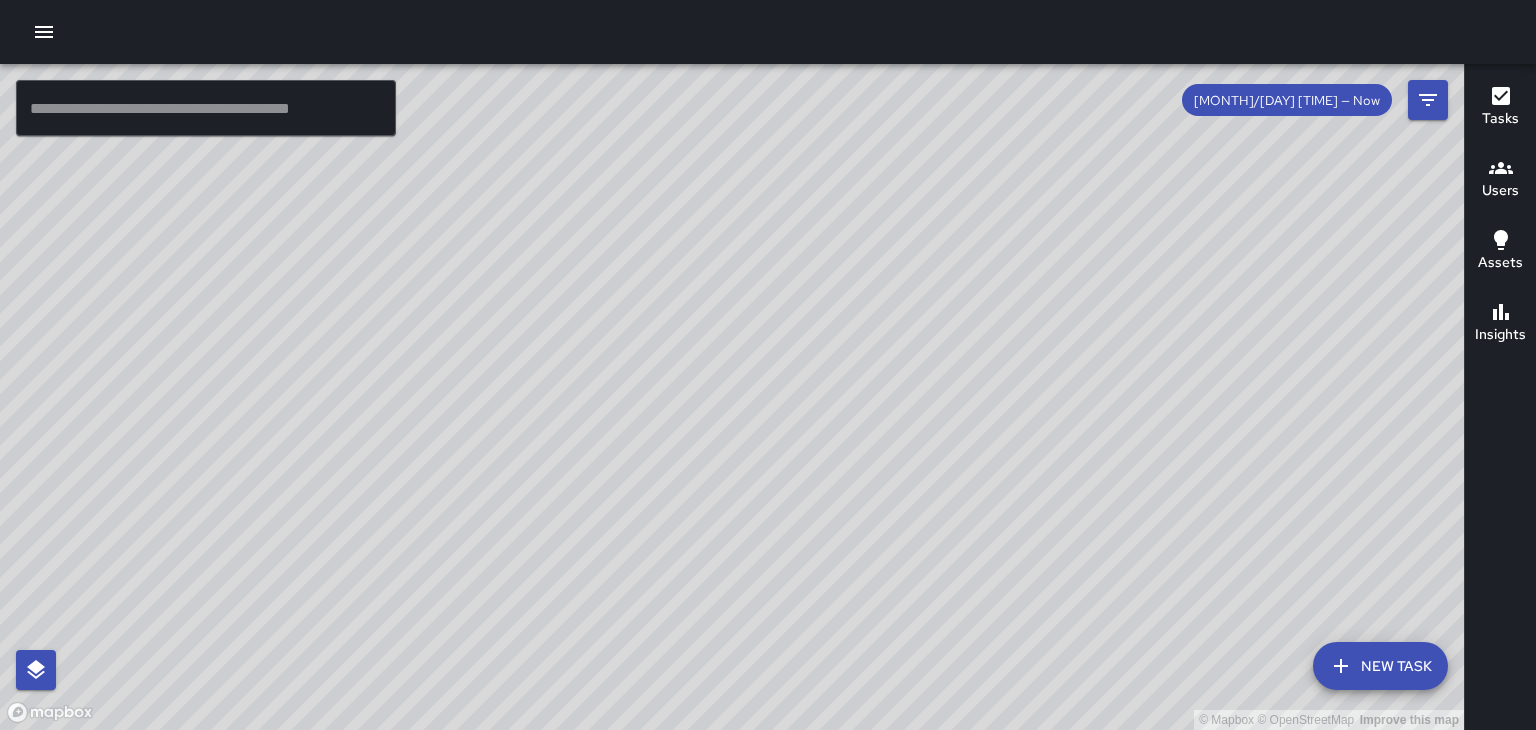 scroll, scrollTop: 1179, scrollLeft: 0, axis: vertical 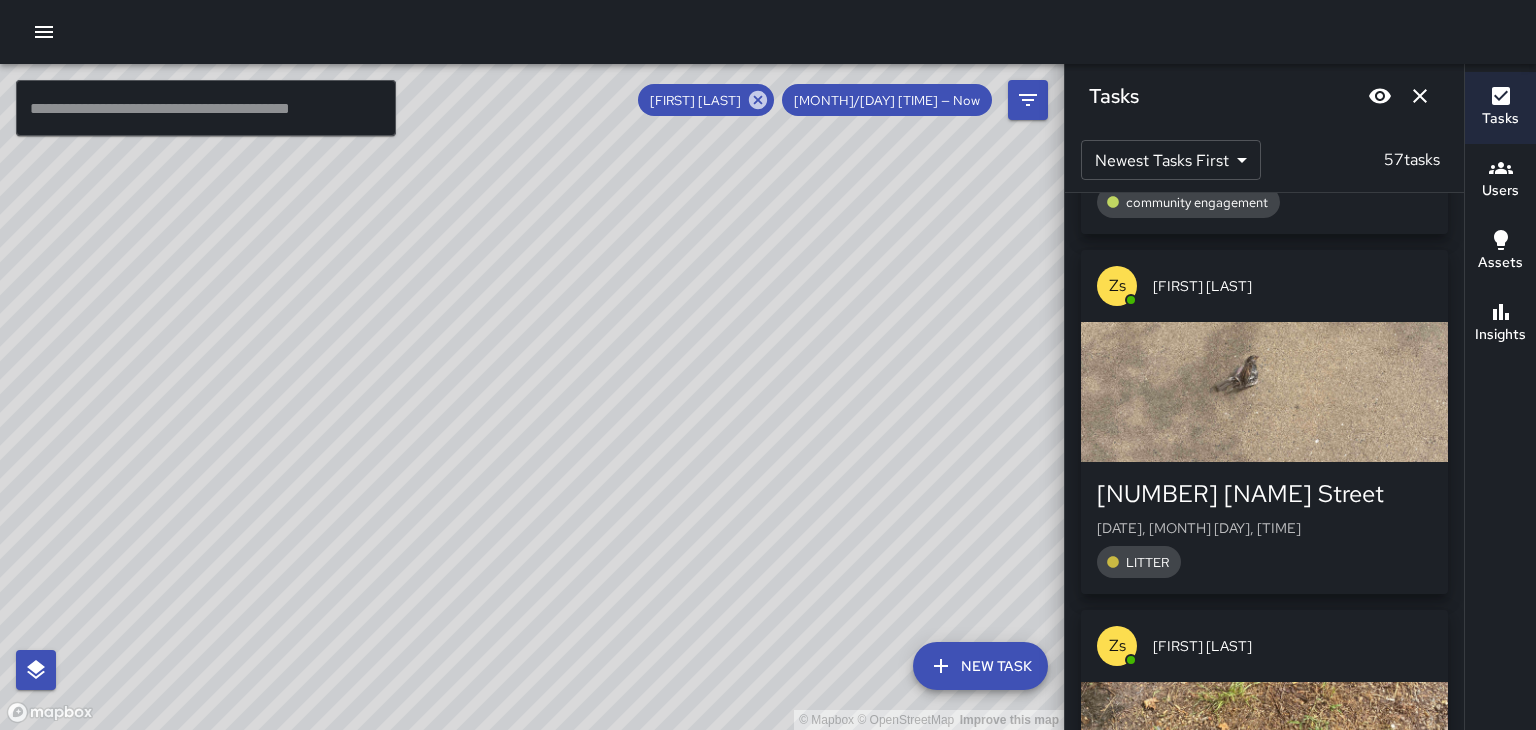 click 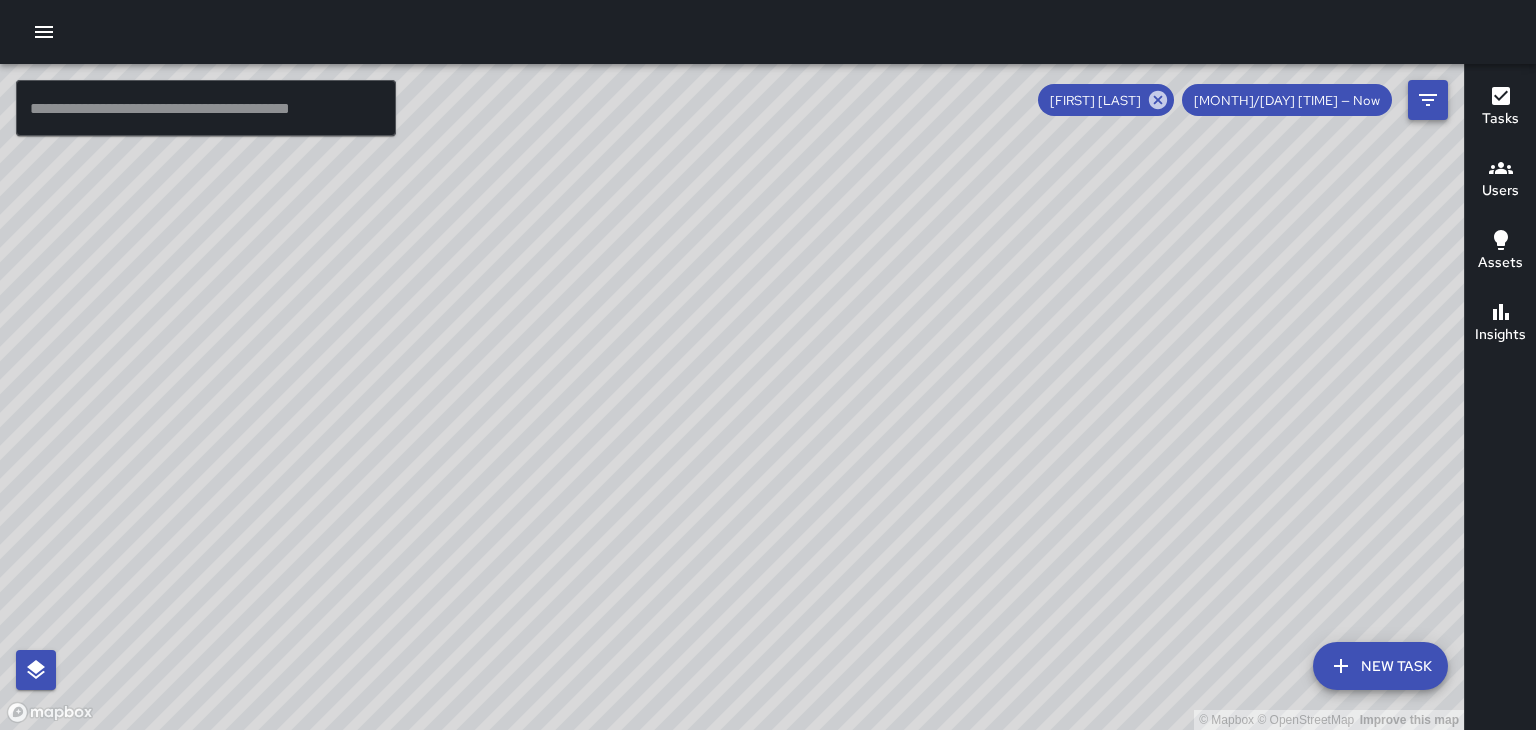 click at bounding box center (1428, 100) 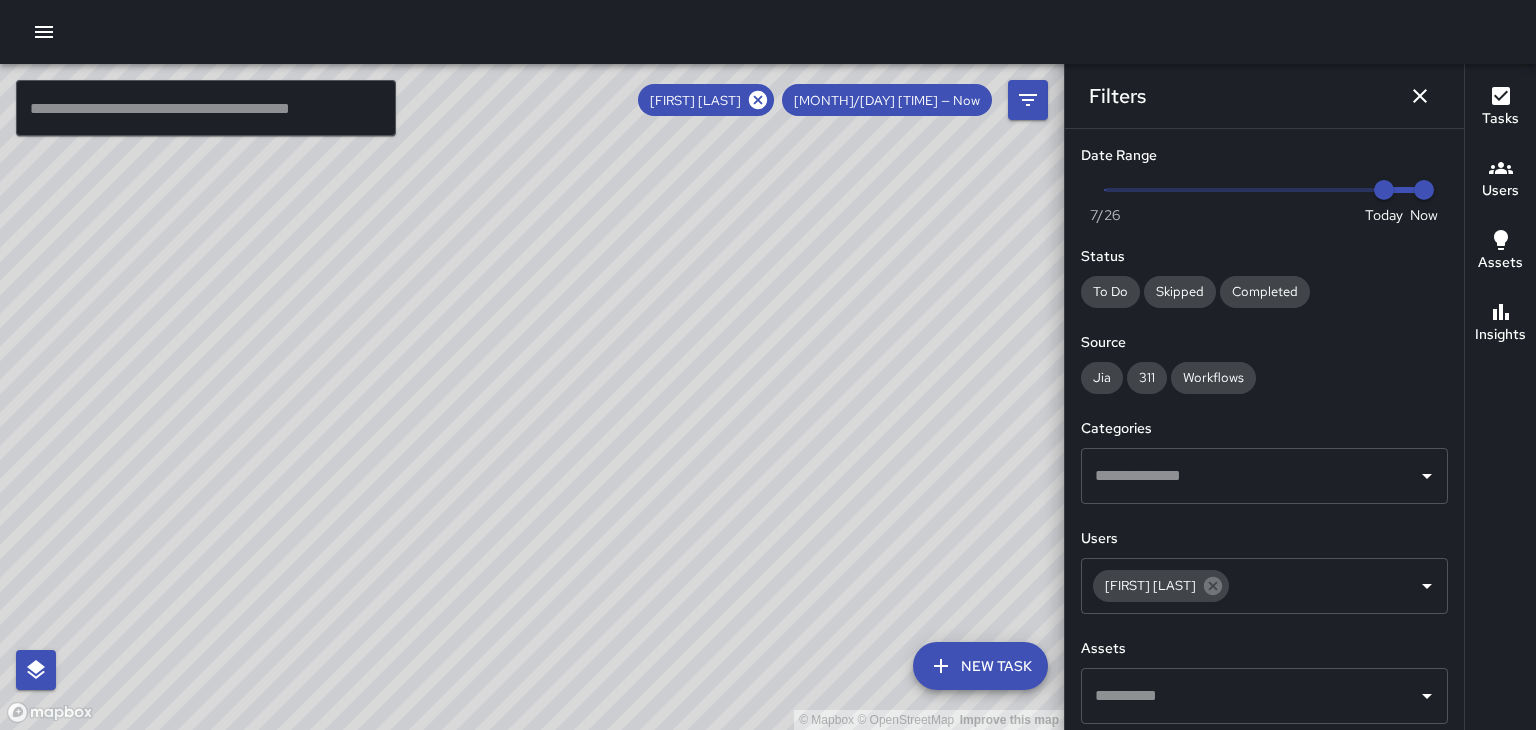 click 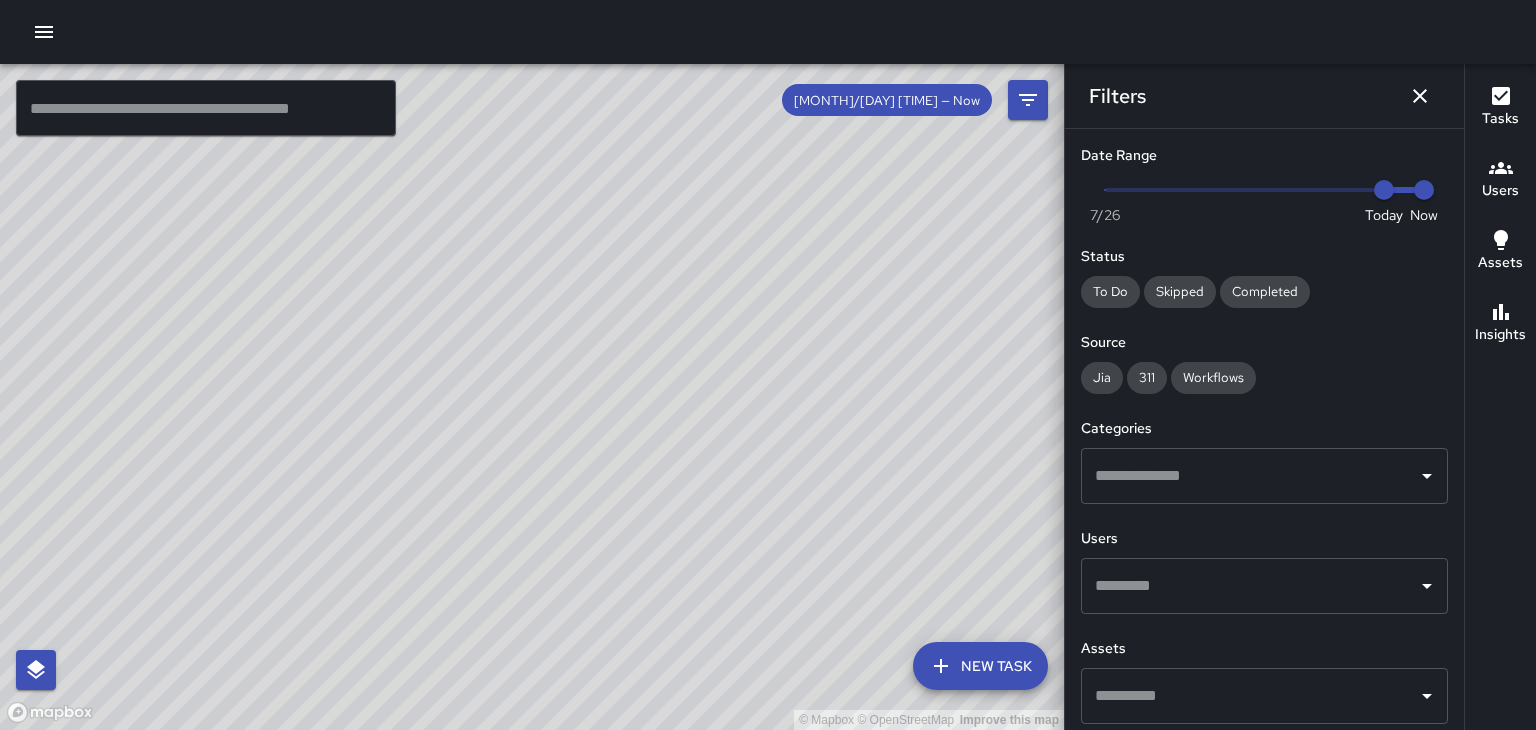 scroll, scrollTop: 1179, scrollLeft: 0, axis: vertical 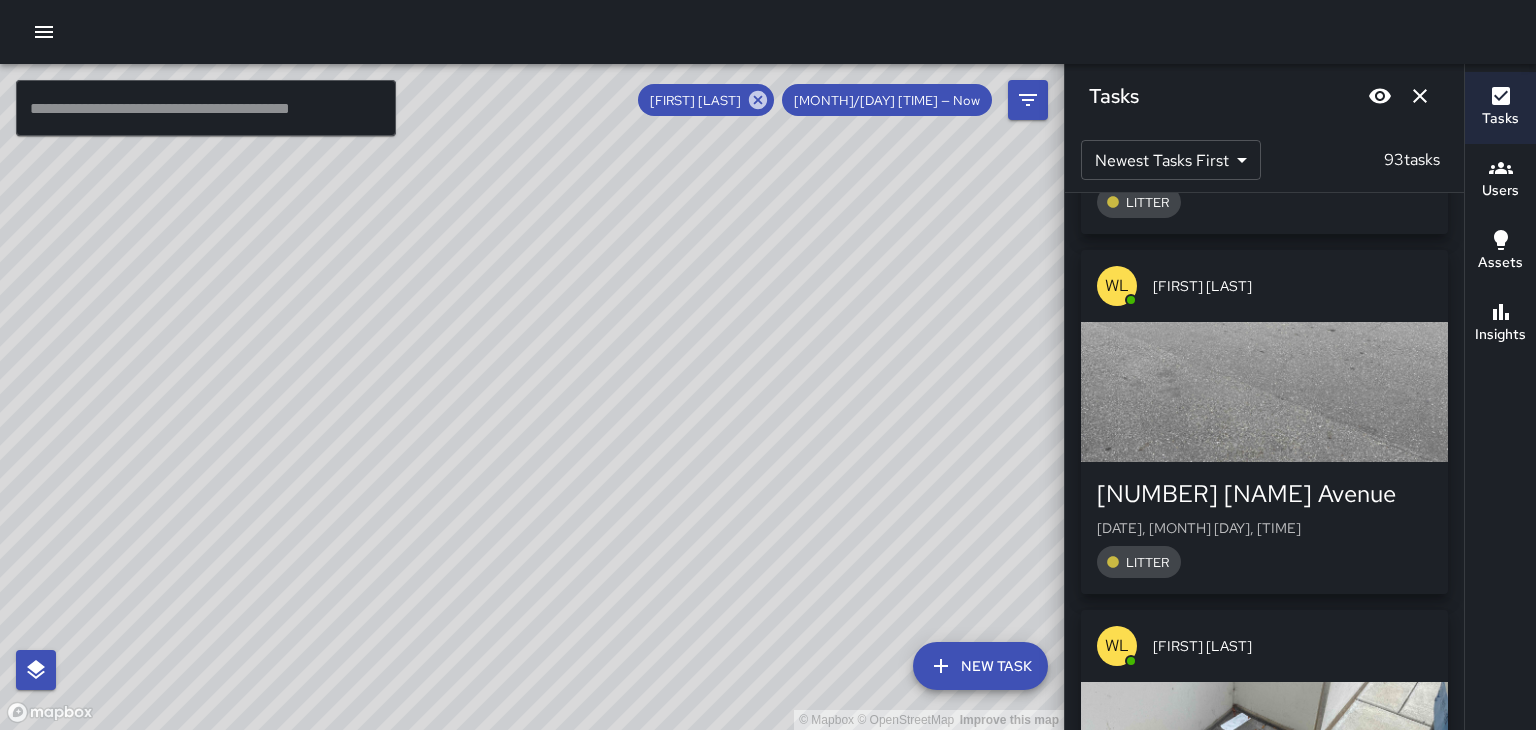 click 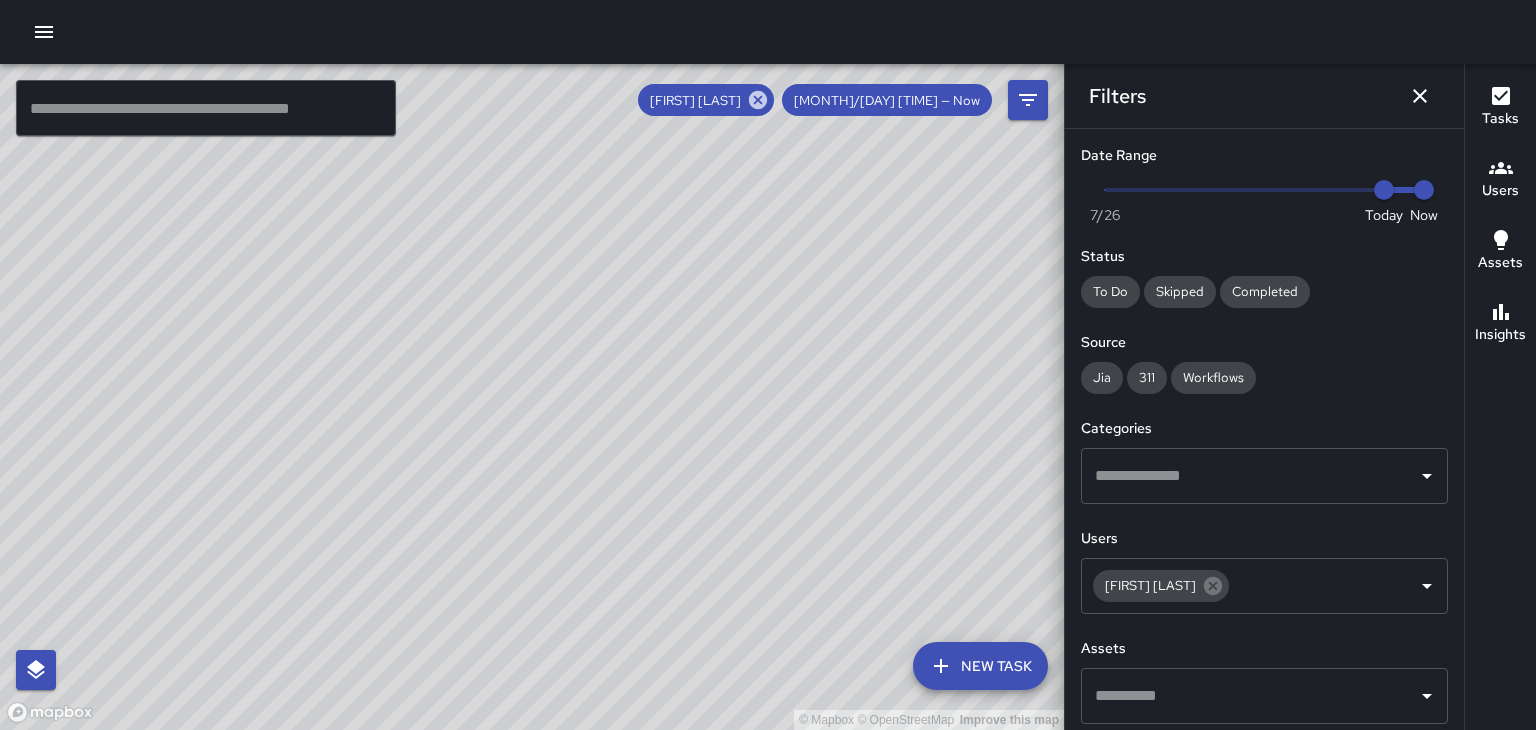 scroll, scrollTop: 1039, scrollLeft: 0, axis: vertical 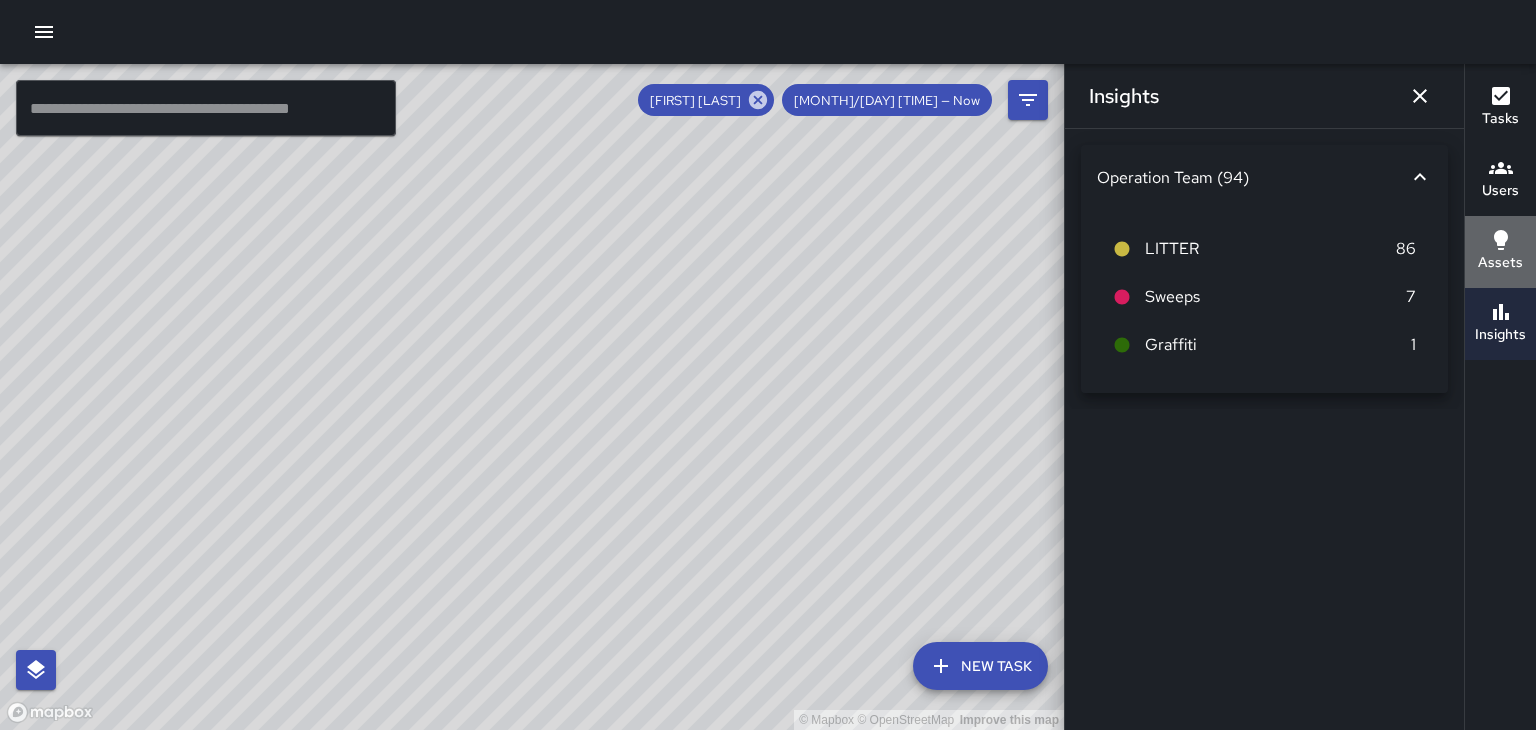 click 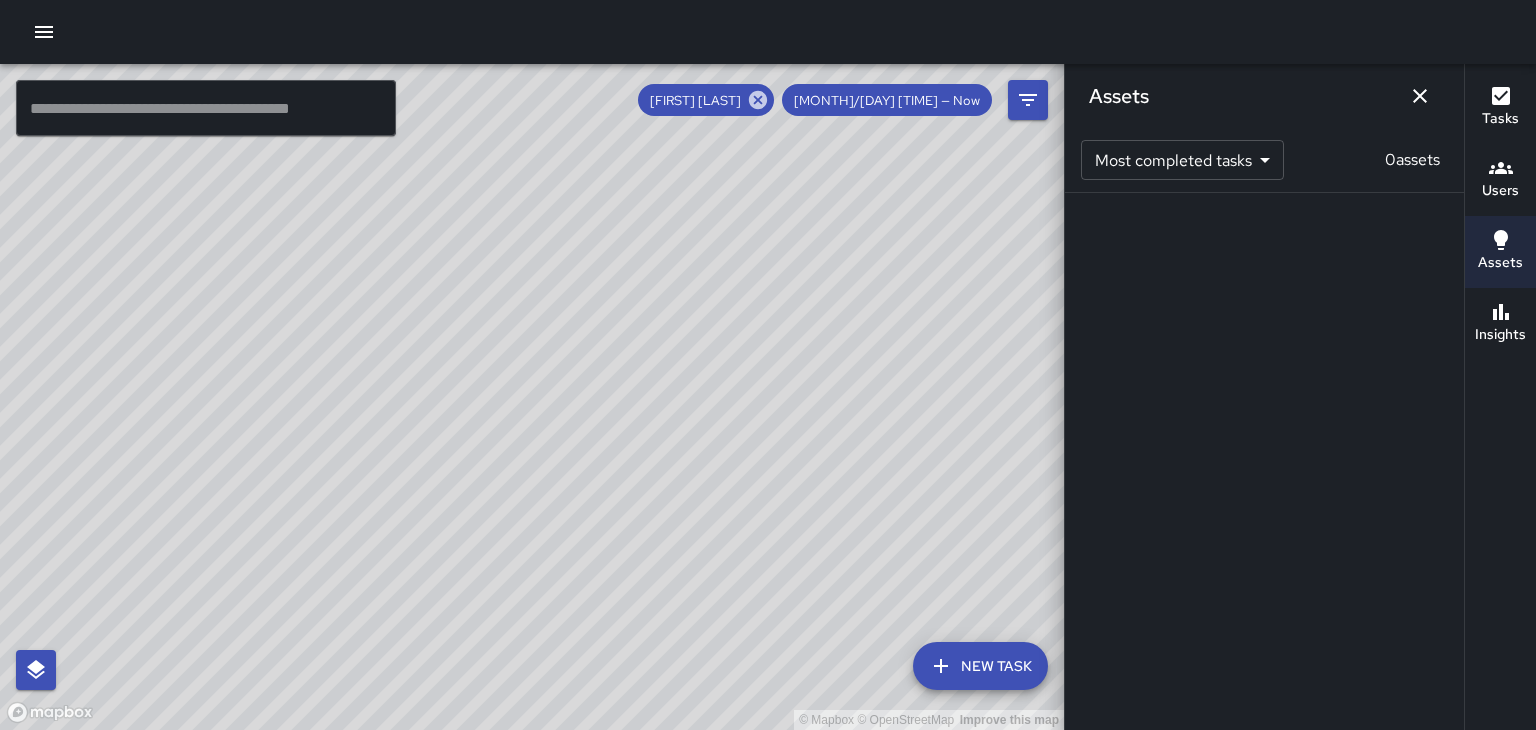 click on "Users" at bounding box center (1500, 191) 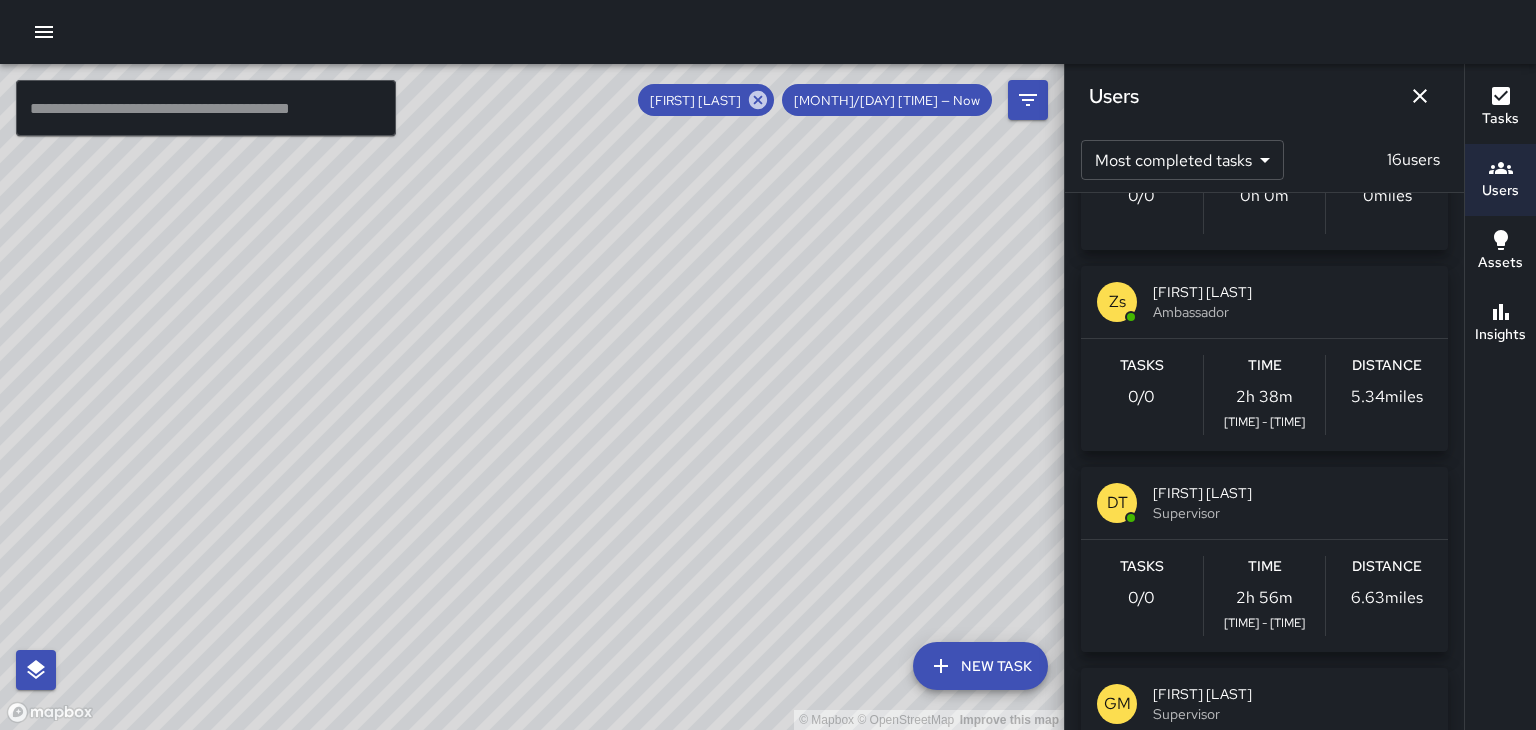 scroll, scrollTop: 949, scrollLeft: 0, axis: vertical 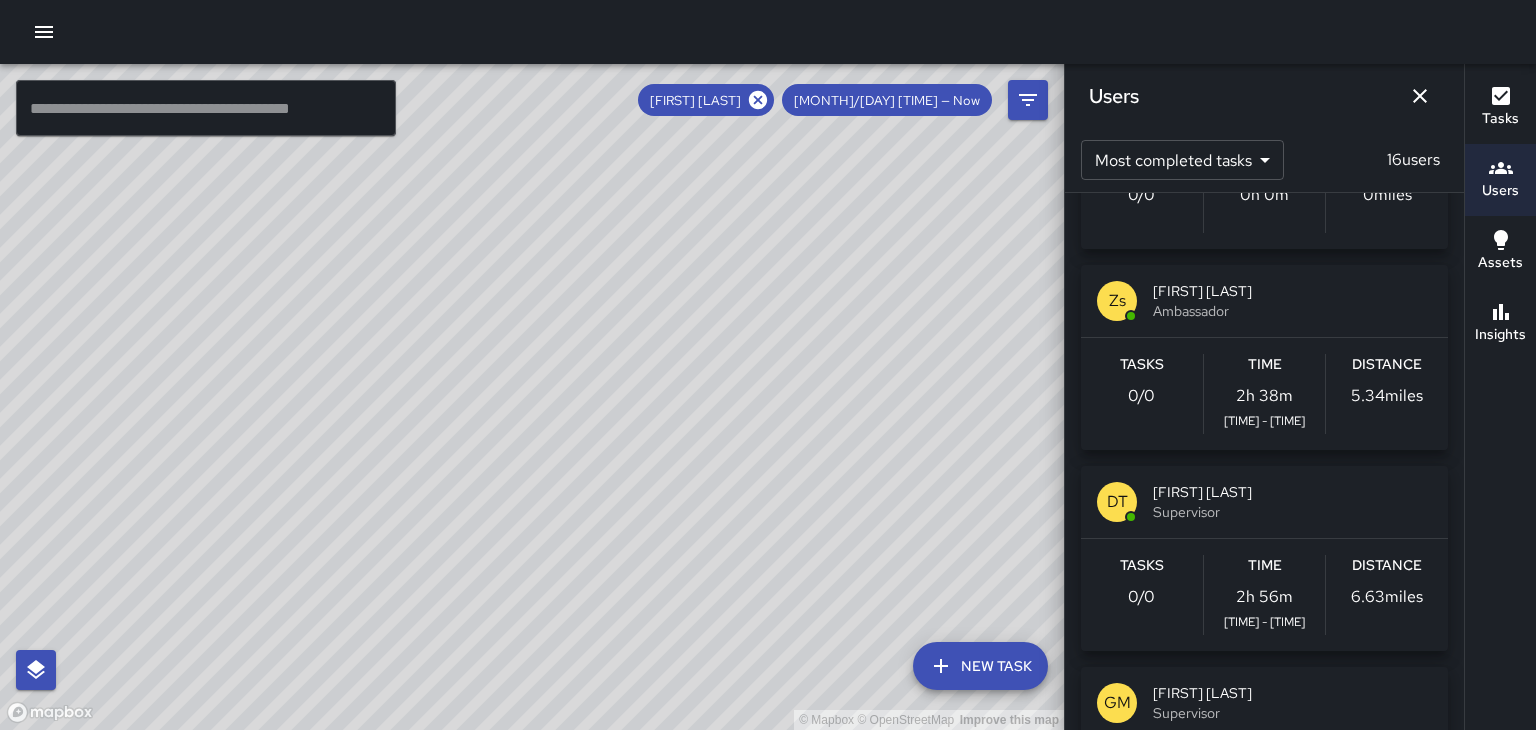 click 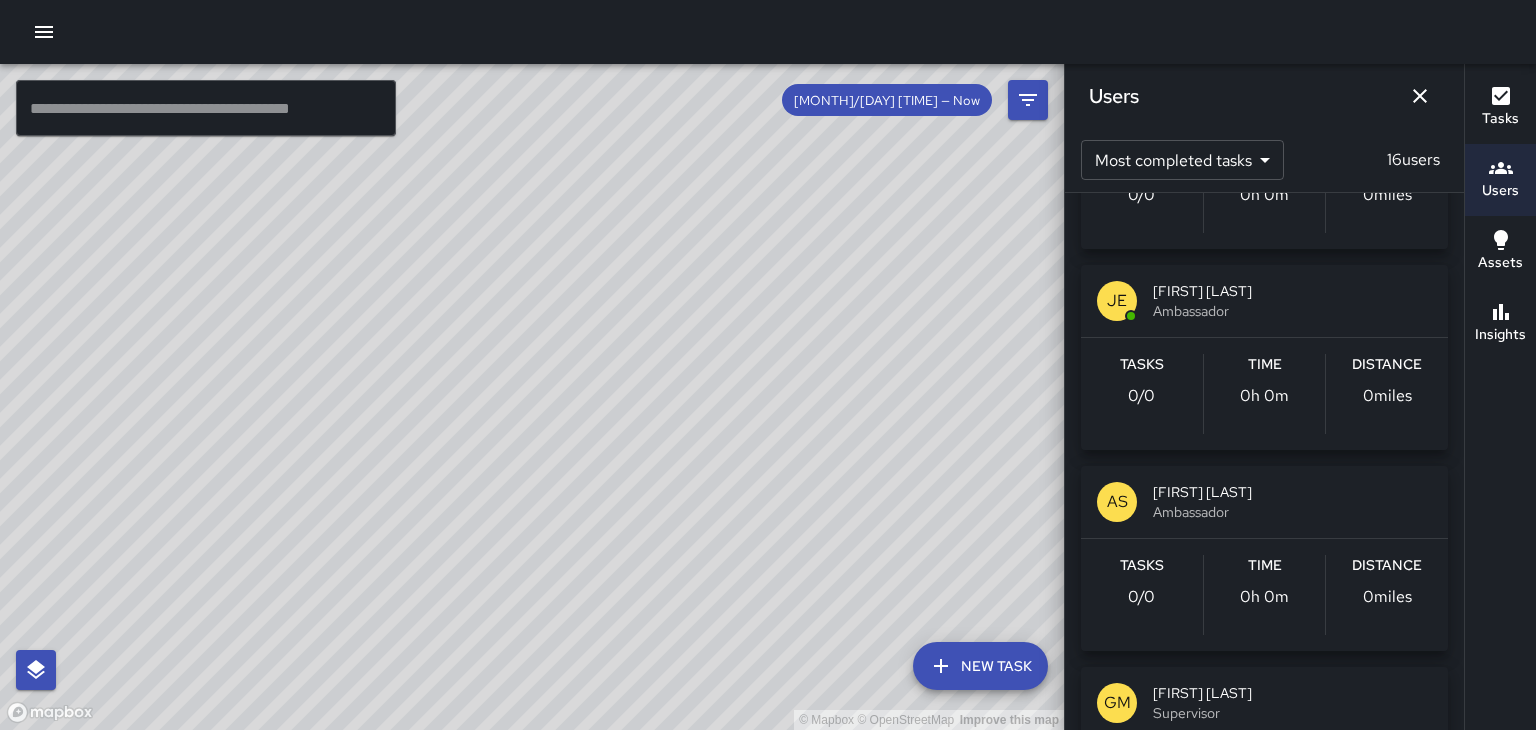 scroll, scrollTop: 1539, scrollLeft: 0, axis: vertical 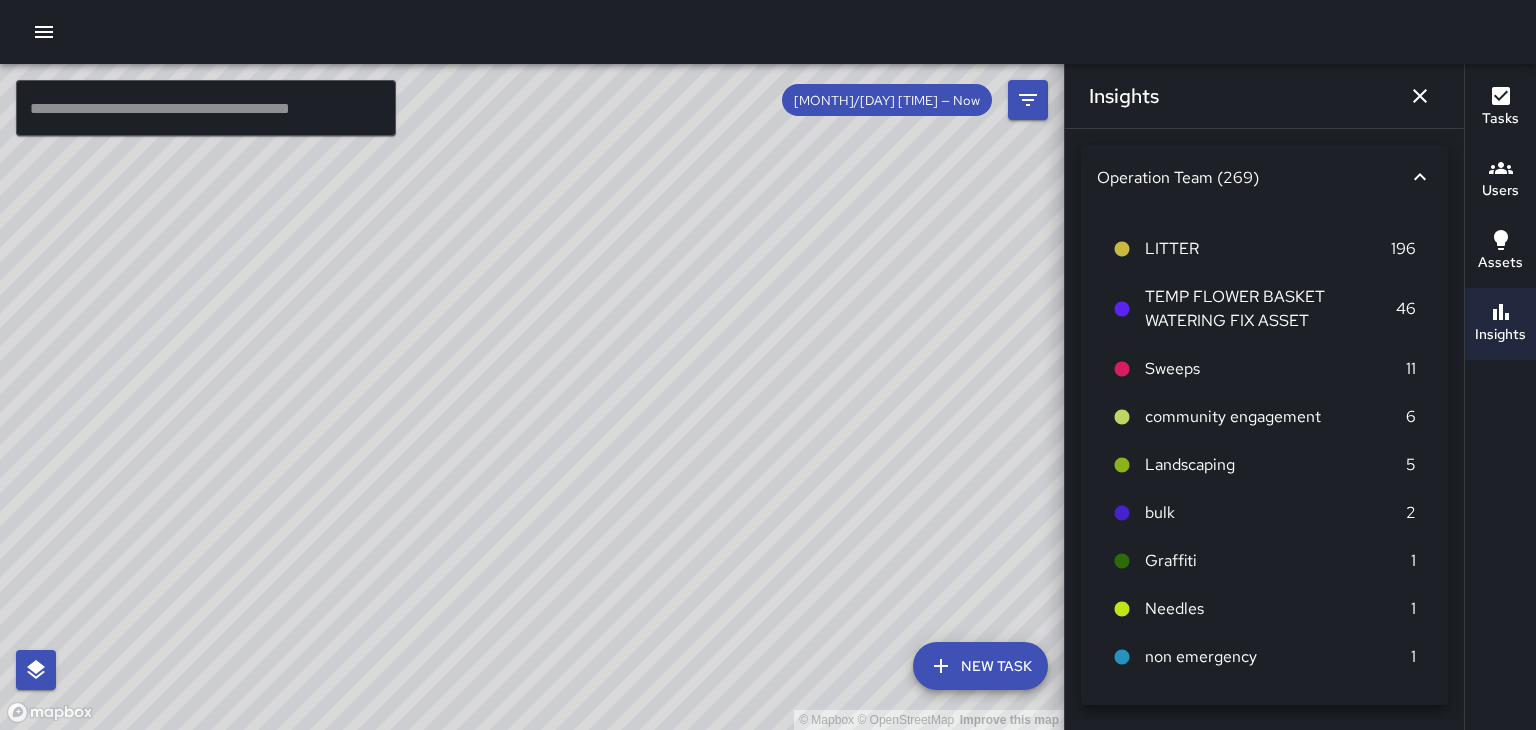 click 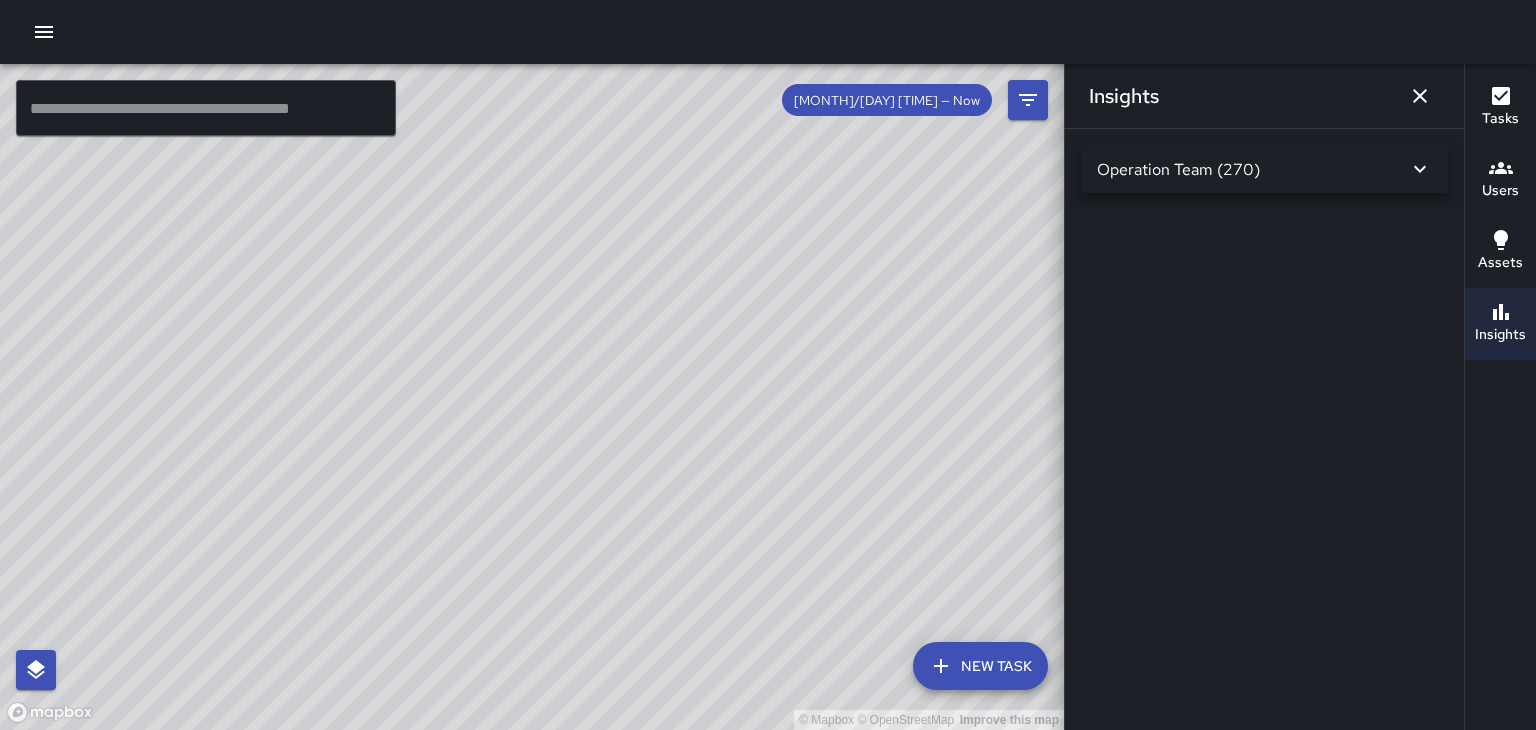 scroll, scrollTop: 1899, scrollLeft: 0, axis: vertical 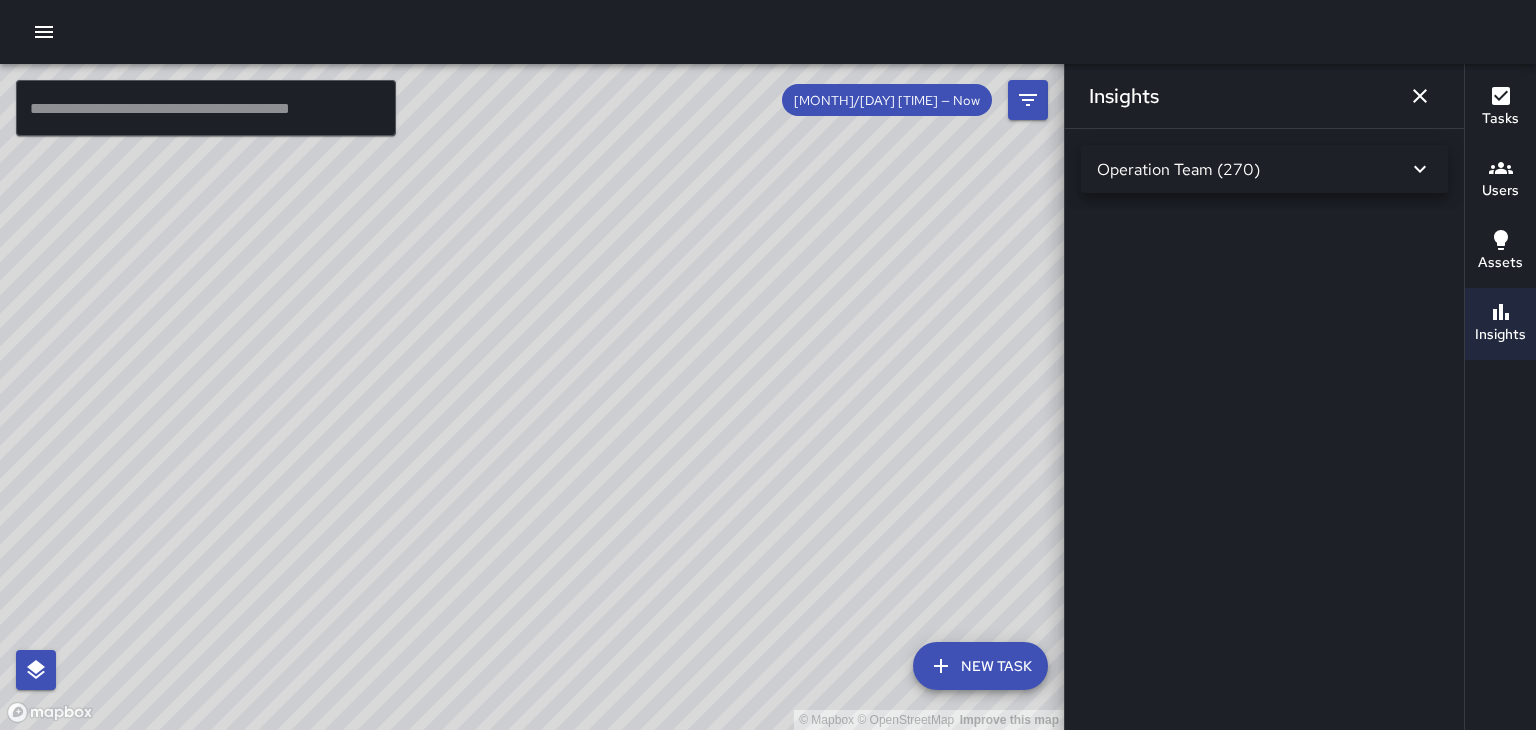 click 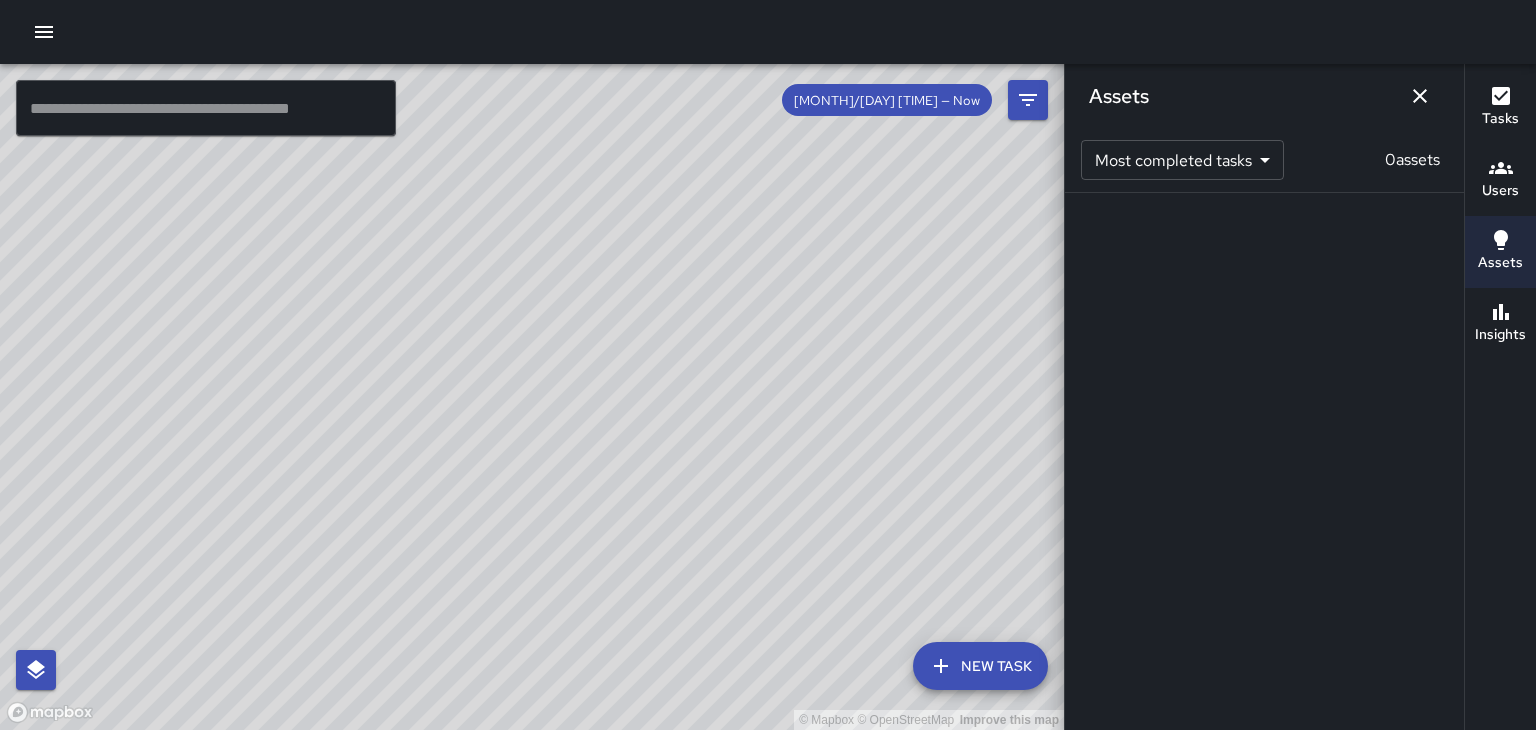 click 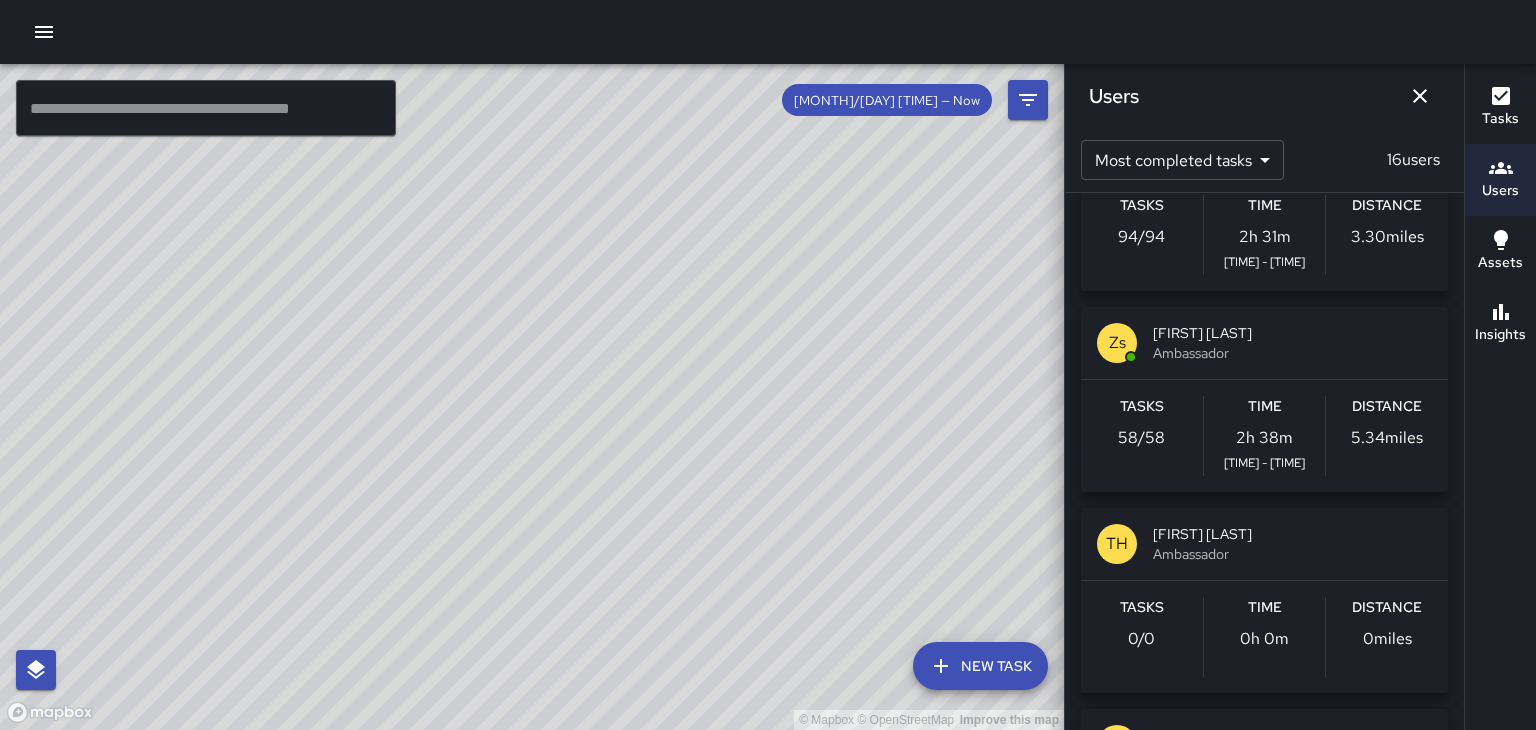 scroll, scrollTop: 310, scrollLeft: 0, axis: vertical 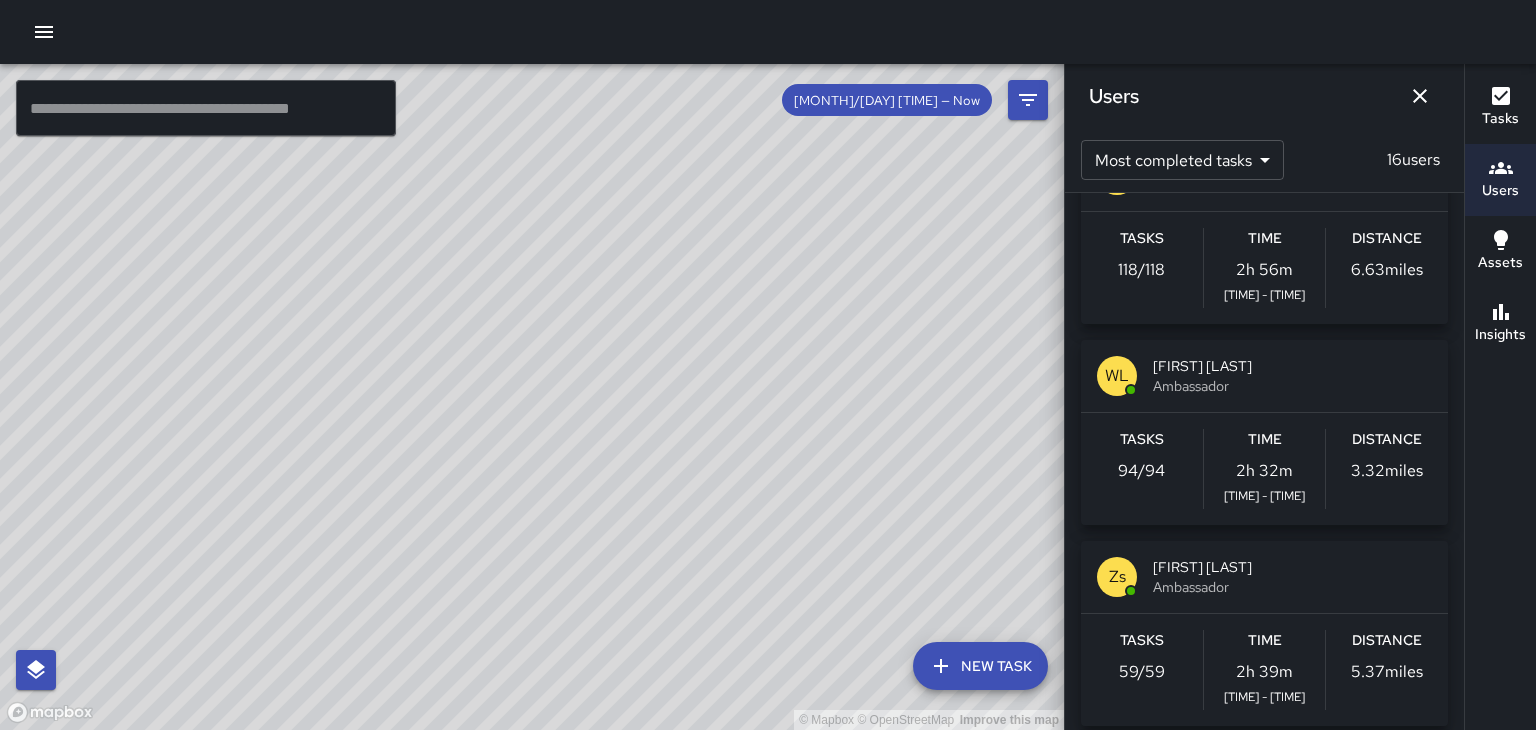 click on "© Mapbox   © OpenStreetMap   Improve this map" at bounding box center [532, 397] 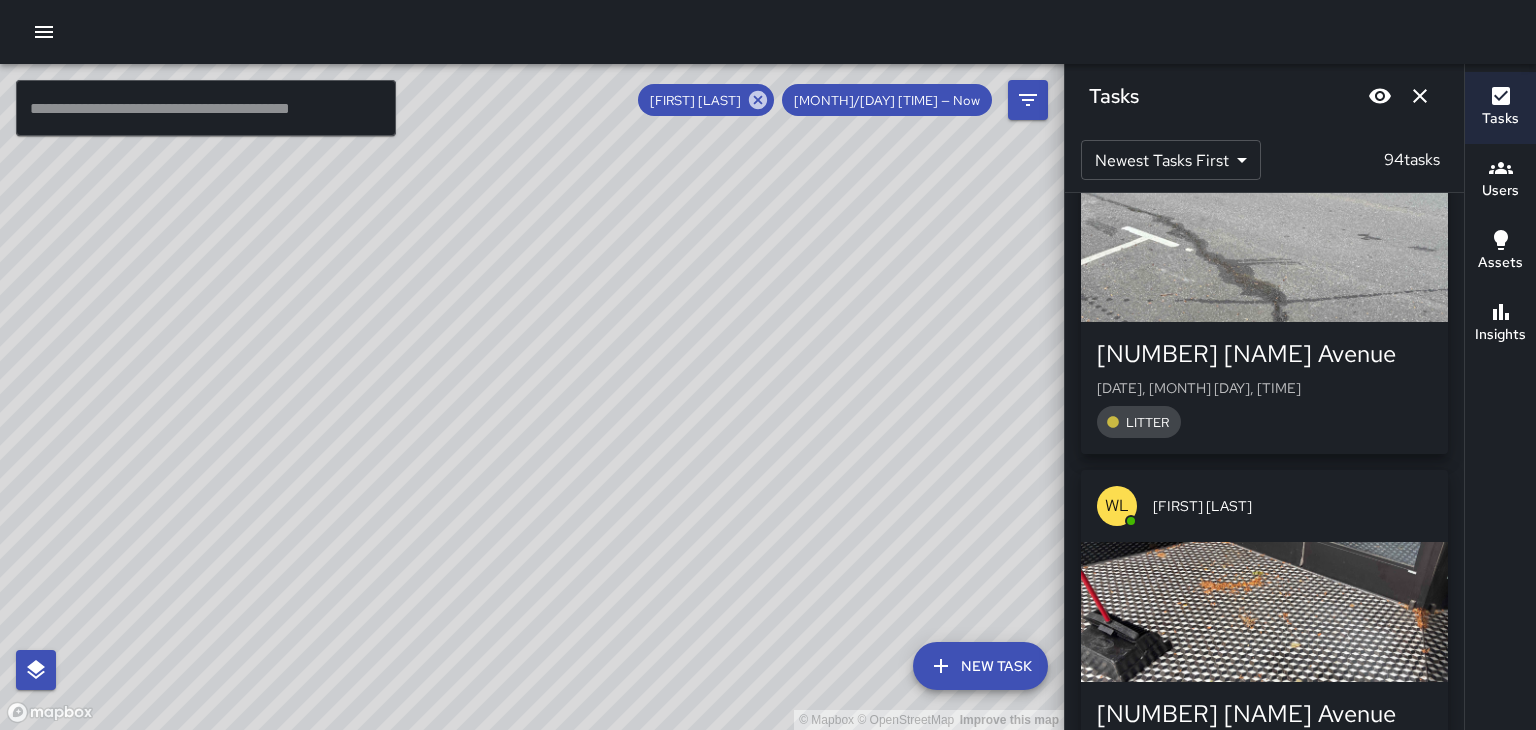 scroll, scrollTop: 1039, scrollLeft: 0, axis: vertical 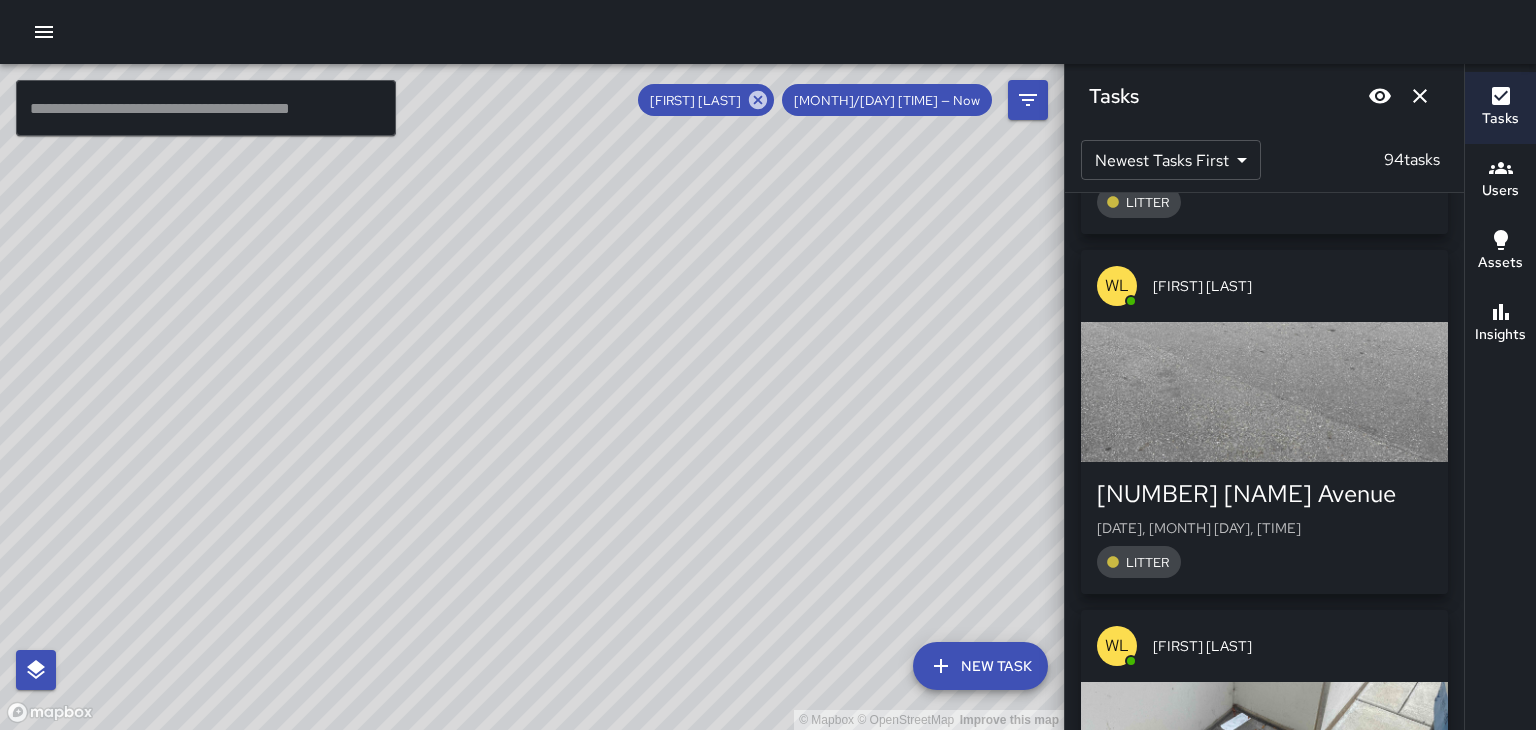 click 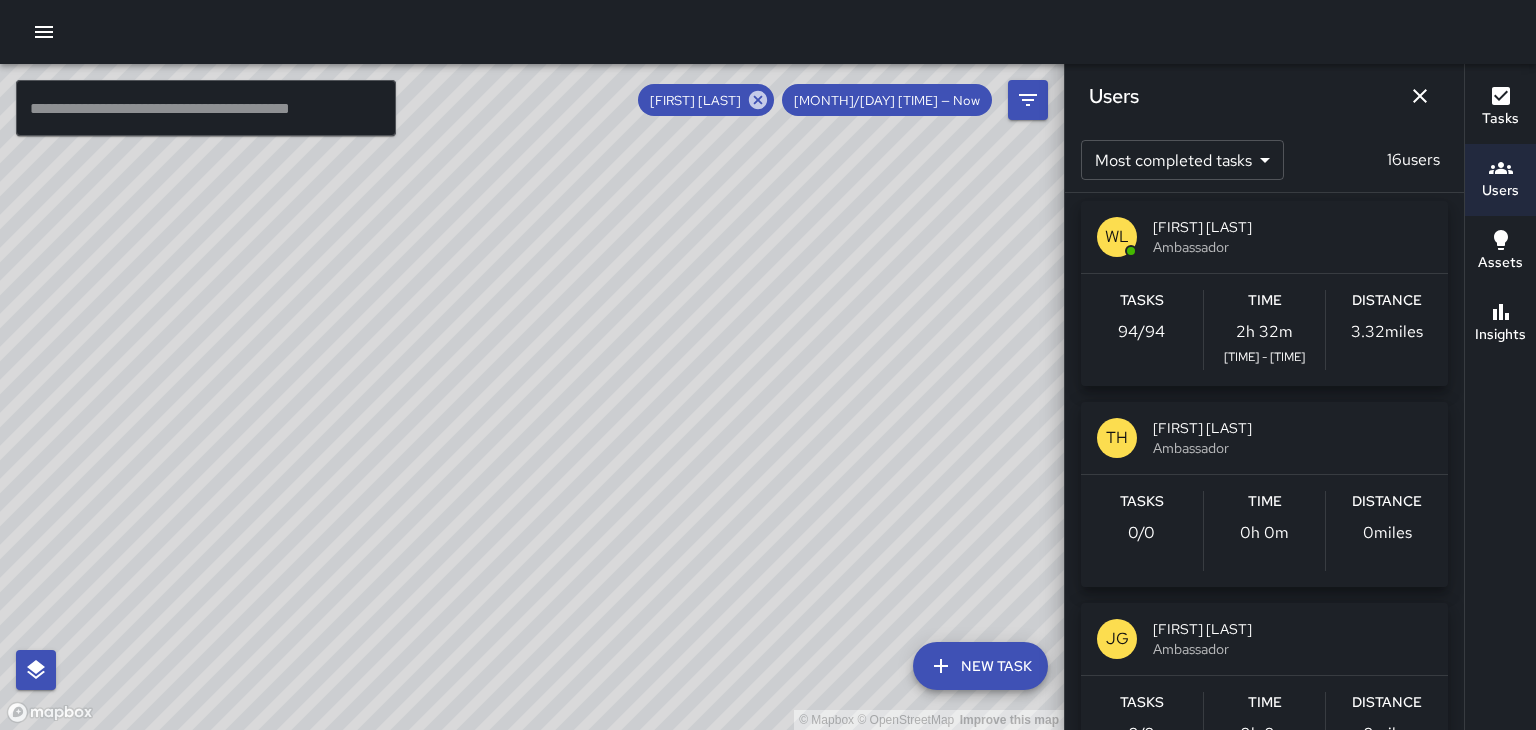 scroll, scrollTop: 0, scrollLeft: 0, axis: both 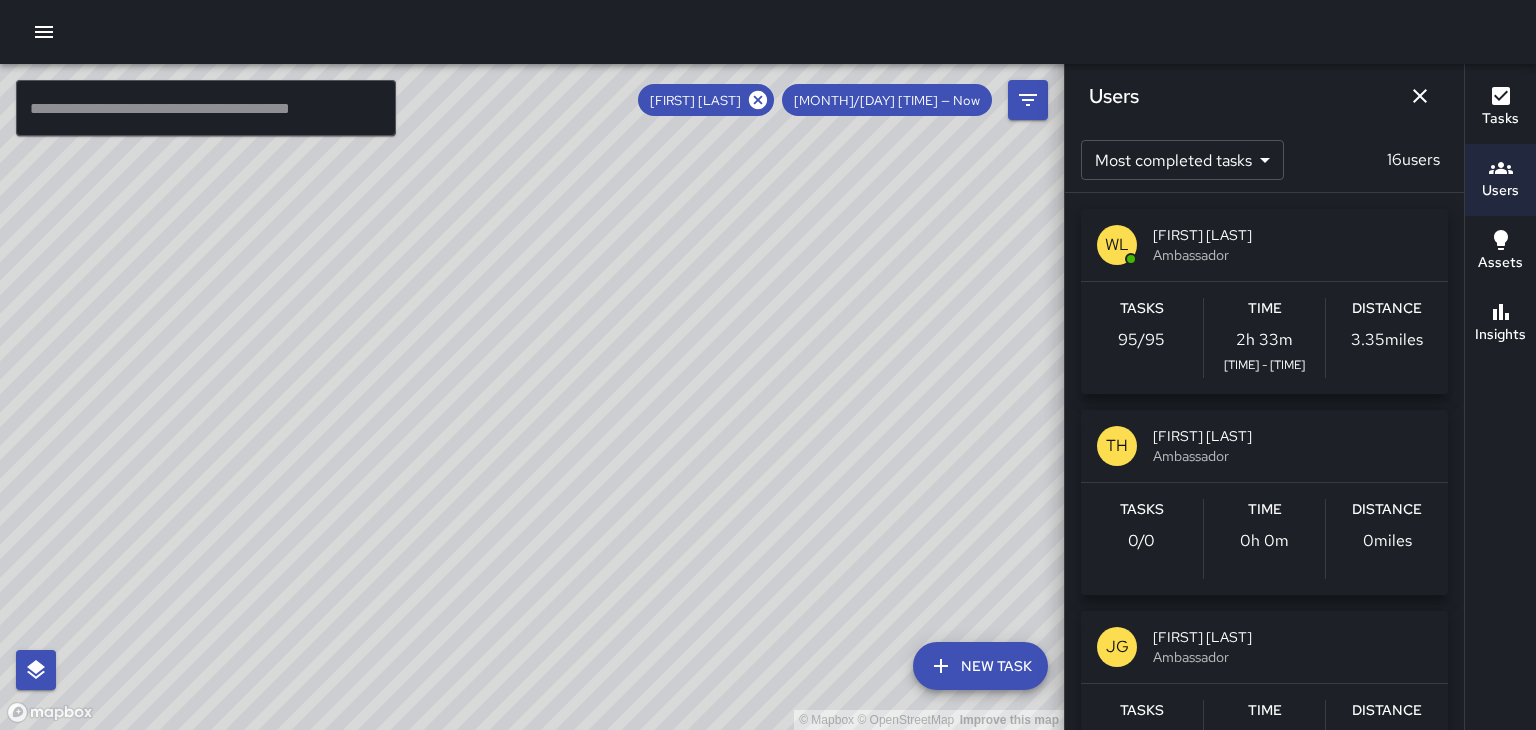 click 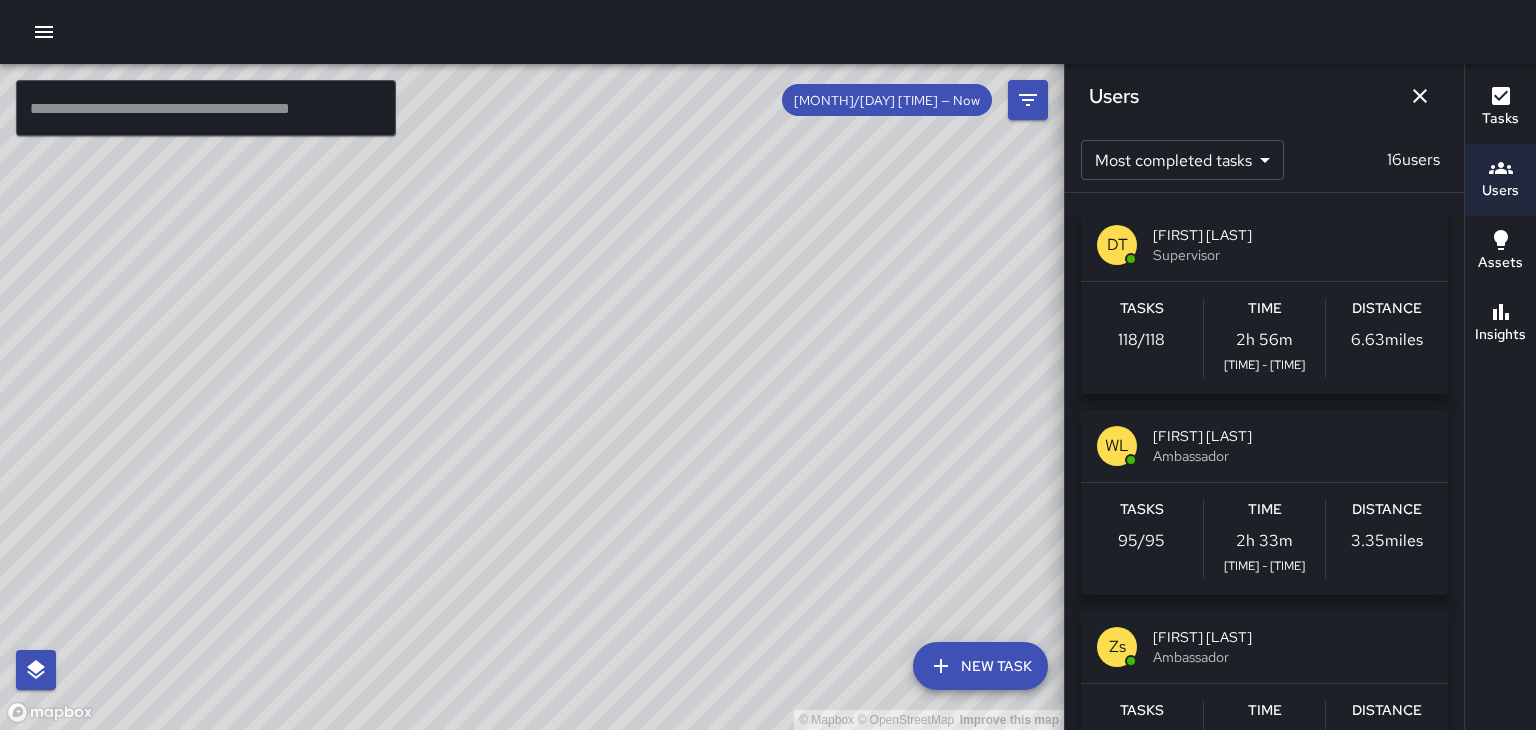 scroll, scrollTop: 2979, scrollLeft: 0, axis: vertical 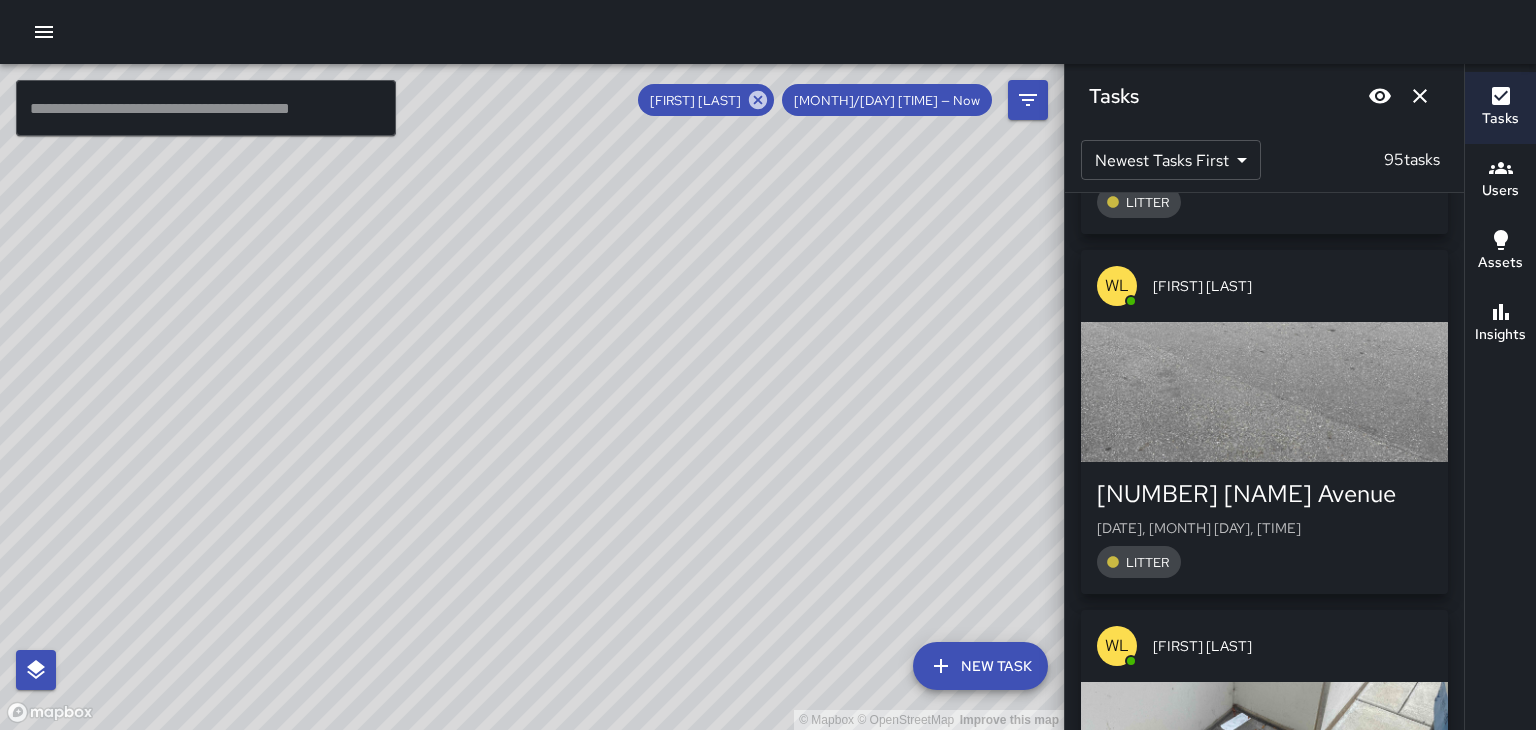 click 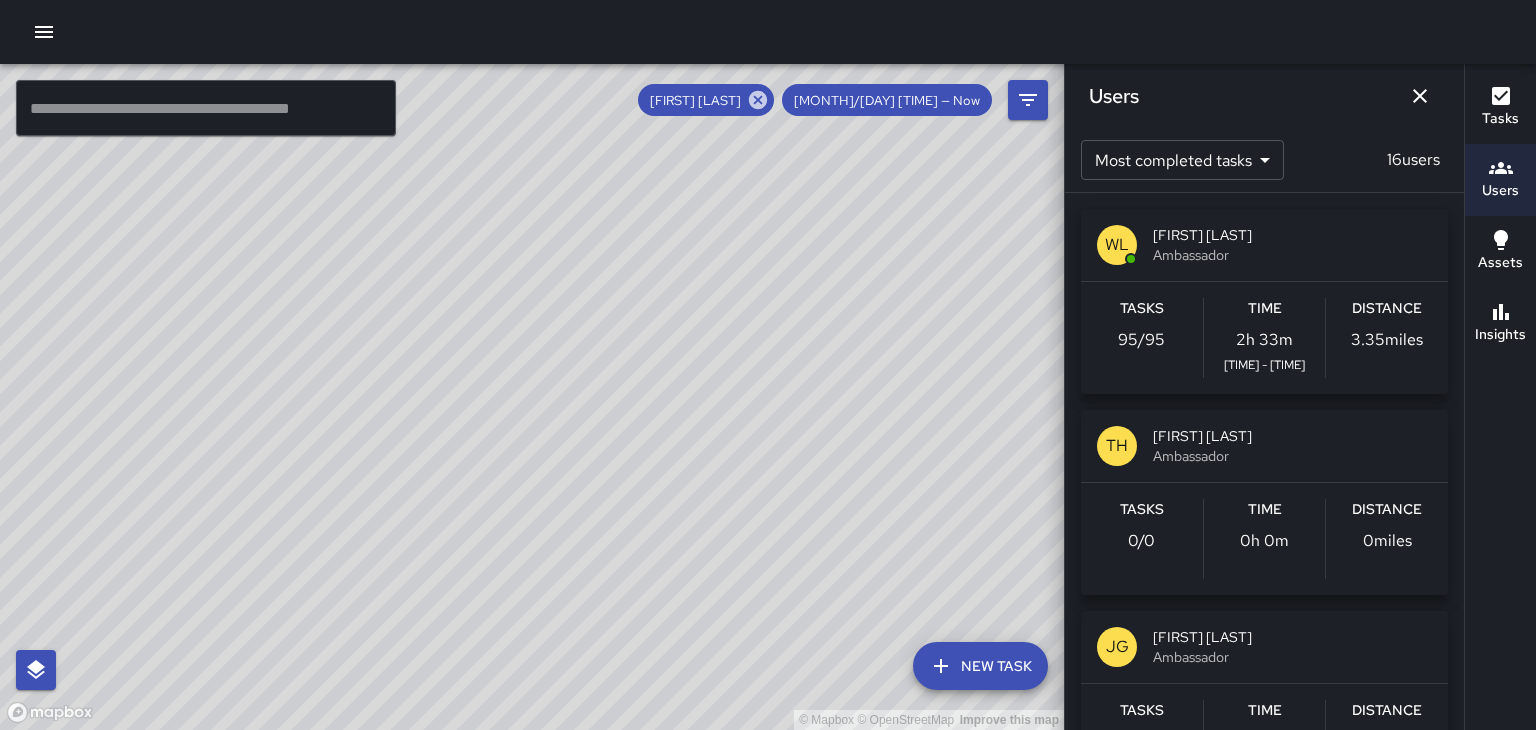 click 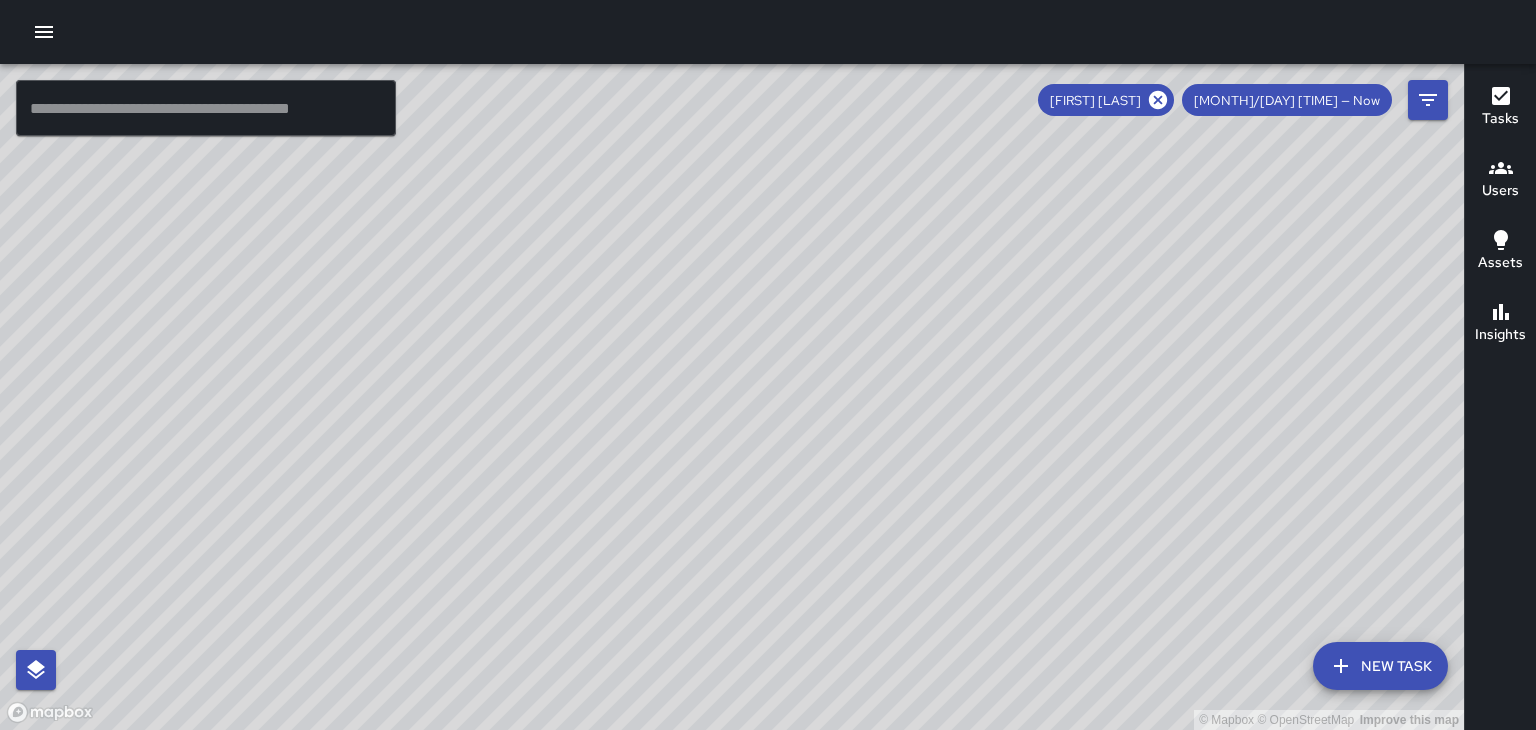 click 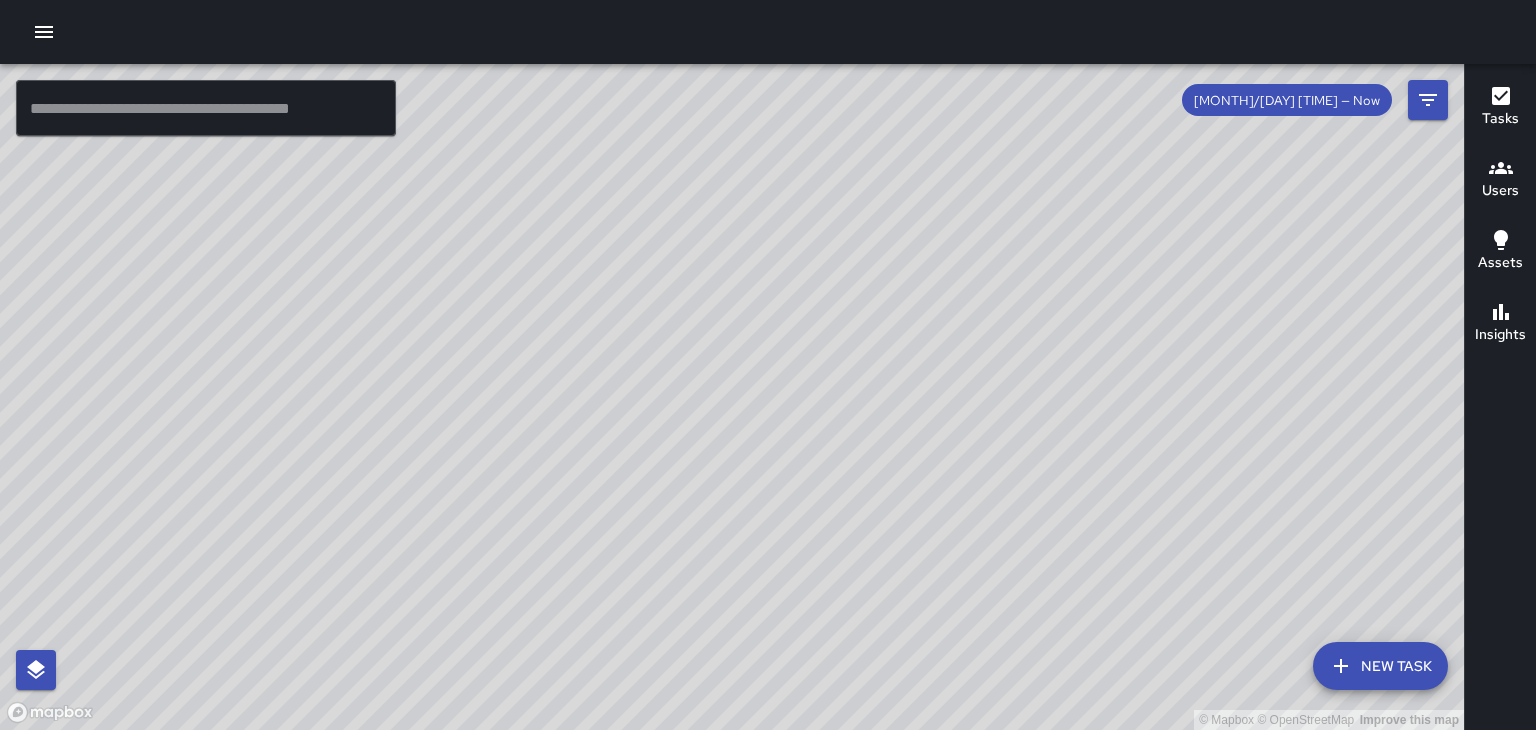 scroll, scrollTop: 5499, scrollLeft: 0, axis: vertical 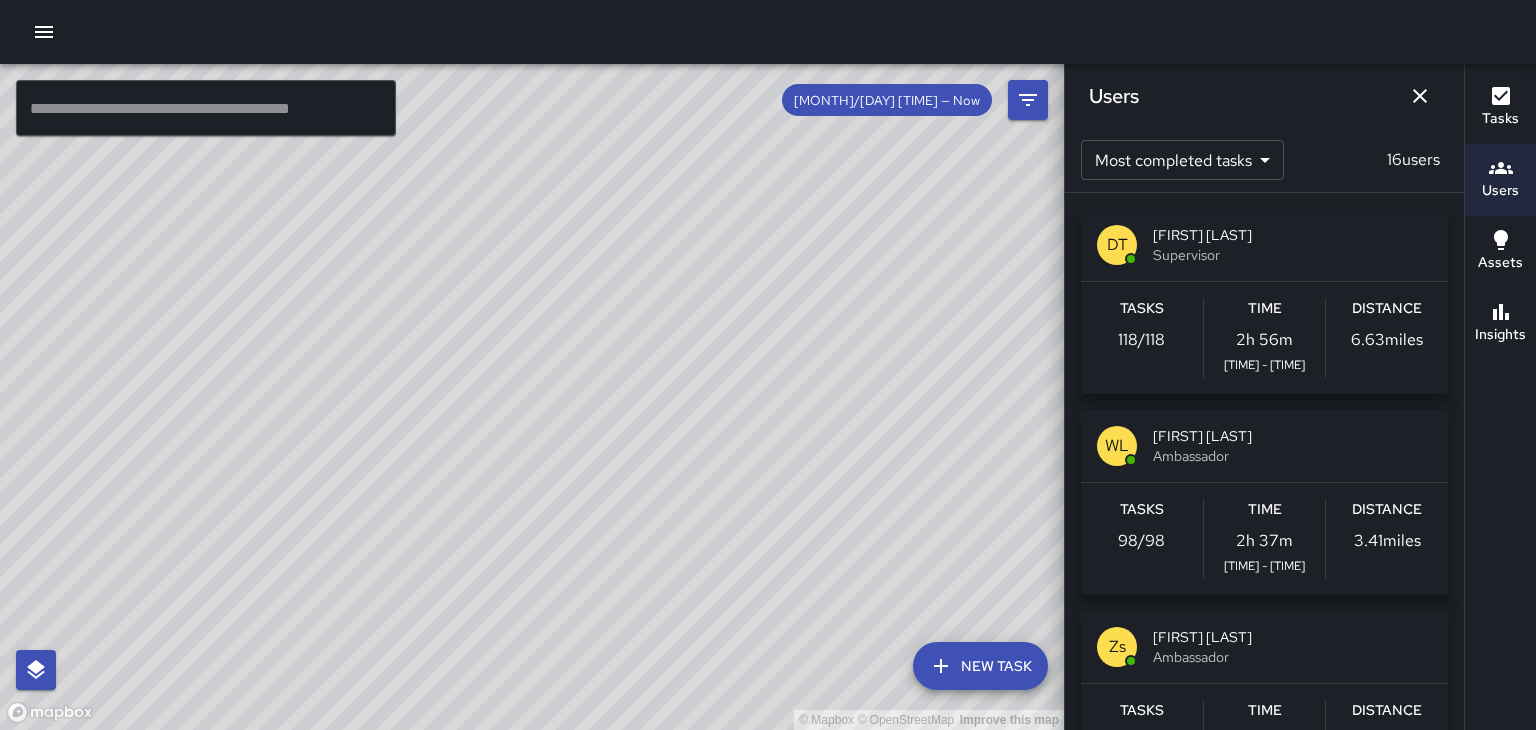 click 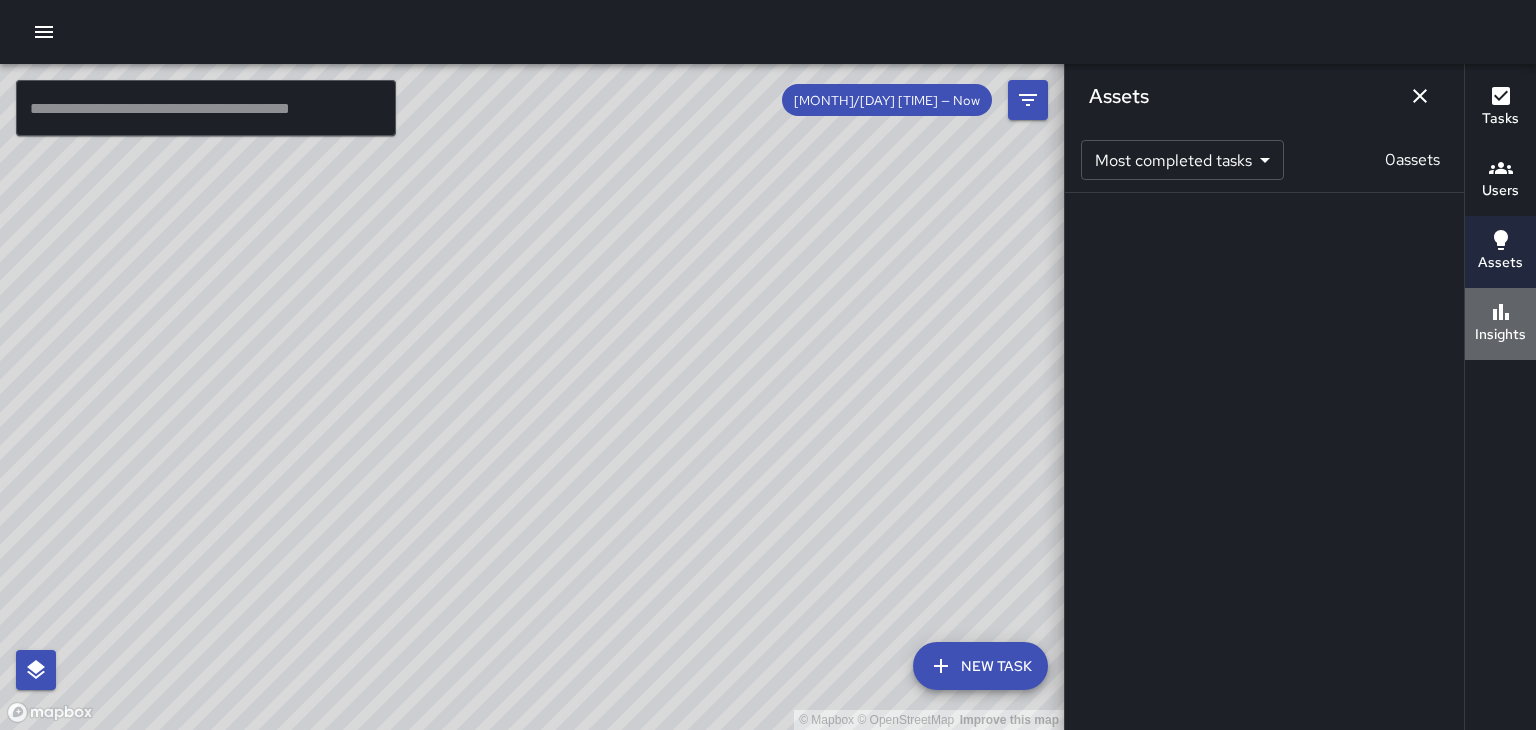 click on "Insights" at bounding box center (1500, 335) 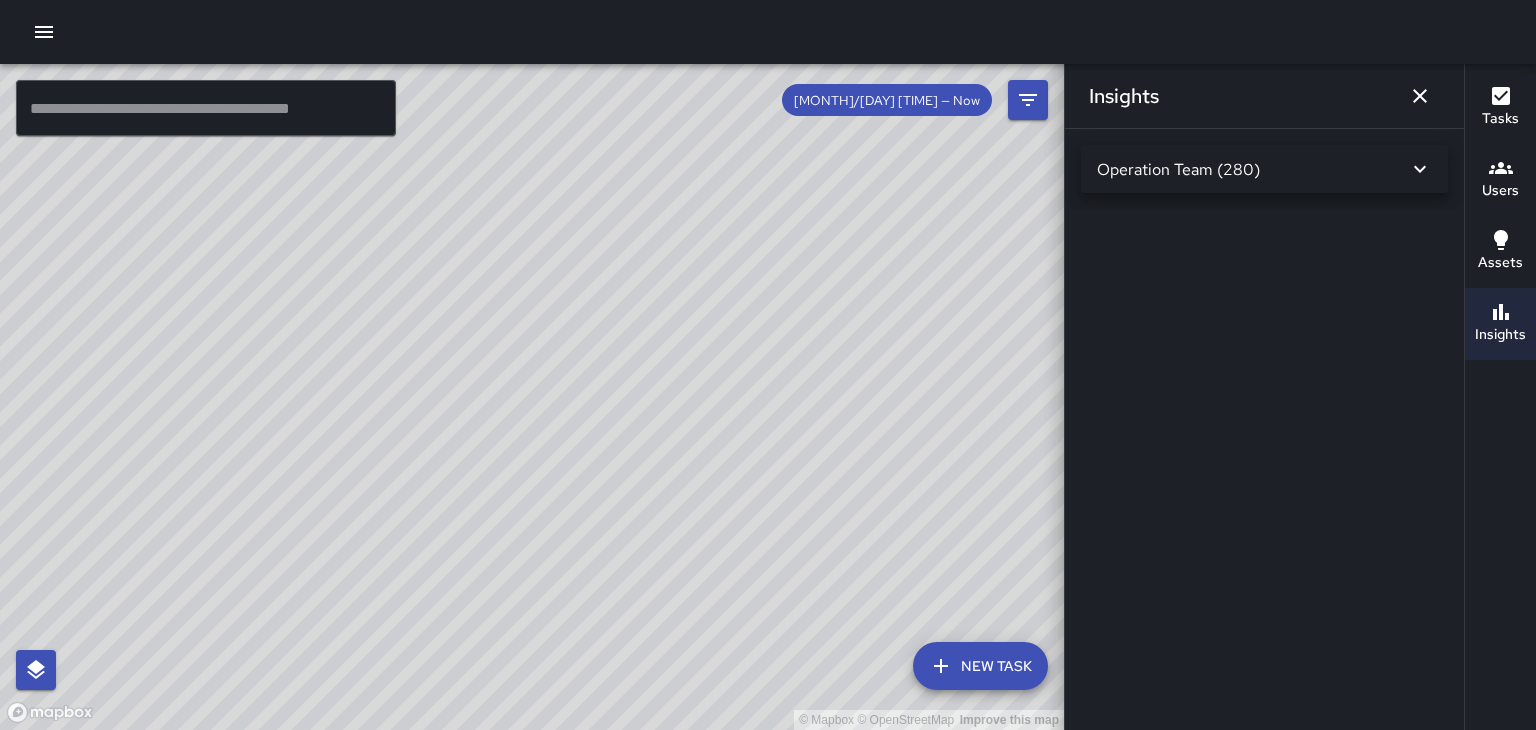 click 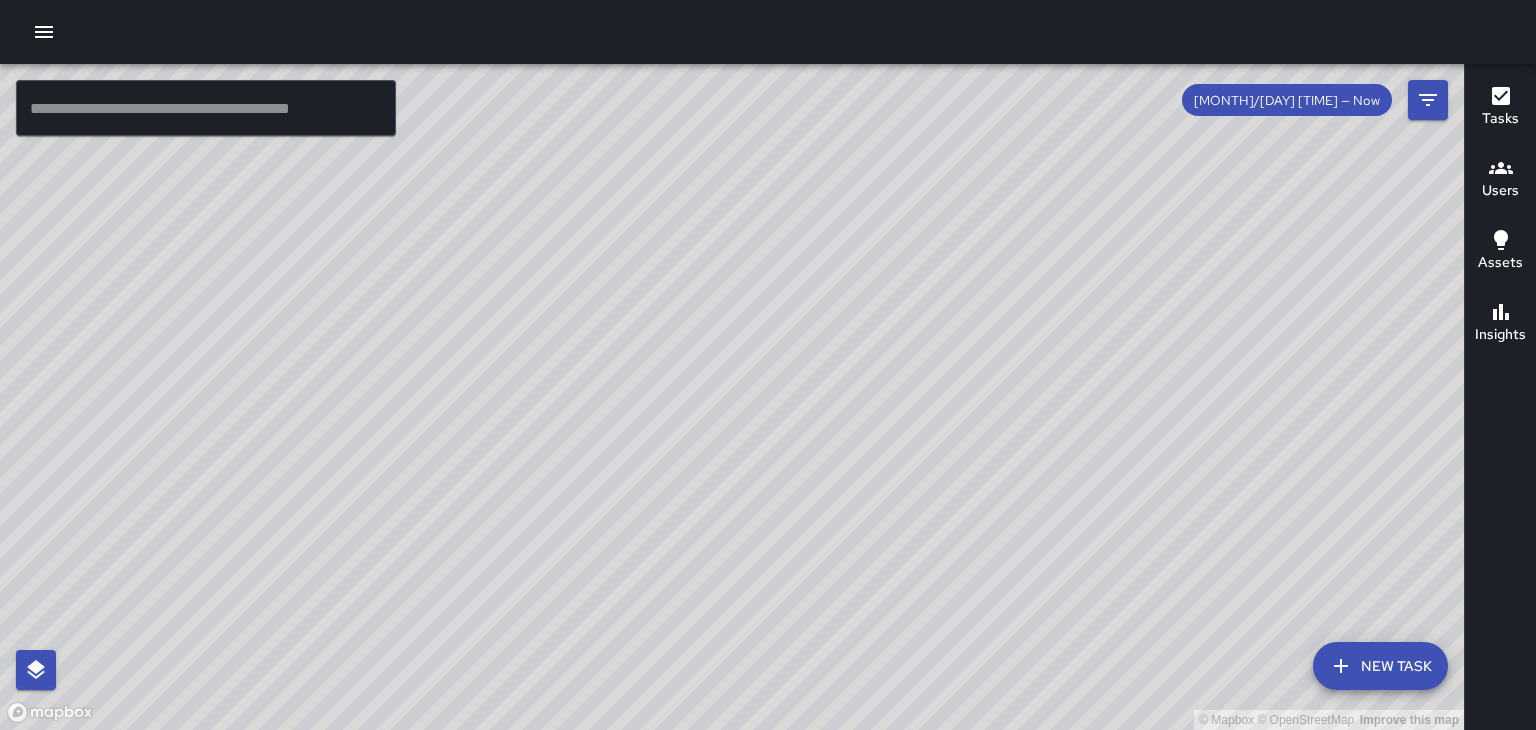scroll, scrollTop: 6220, scrollLeft: 0, axis: vertical 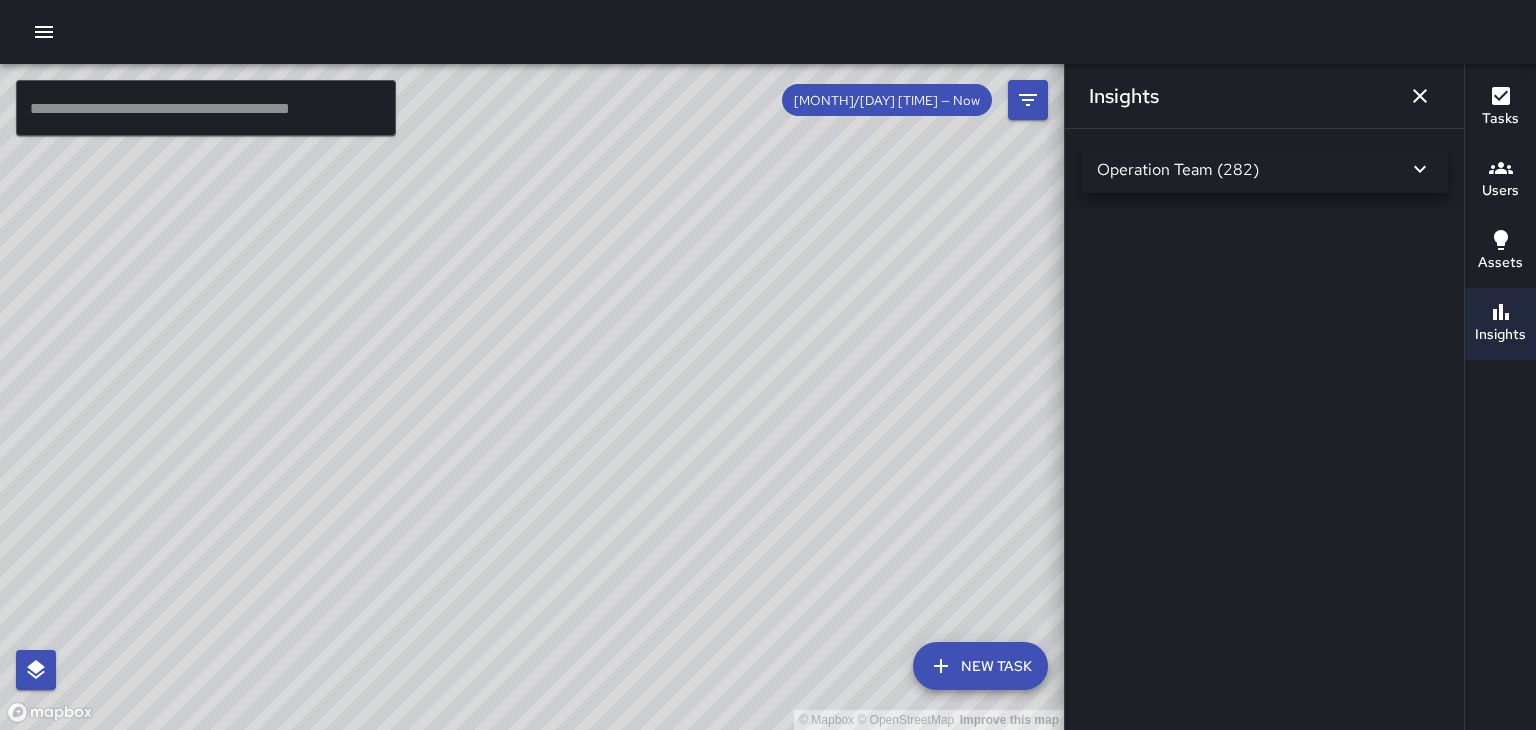 click 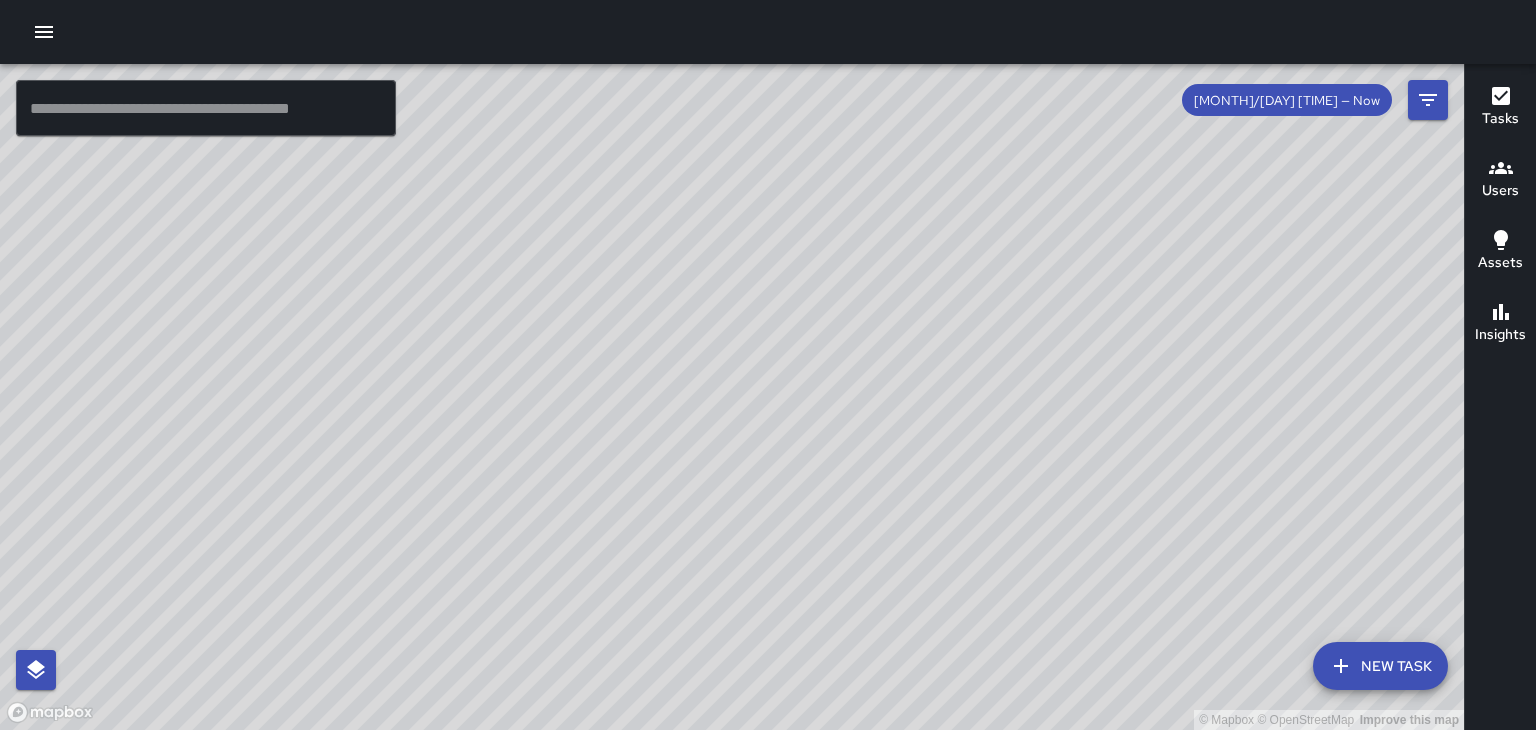 scroll, scrollTop: 8020, scrollLeft: 0, axis: vertical 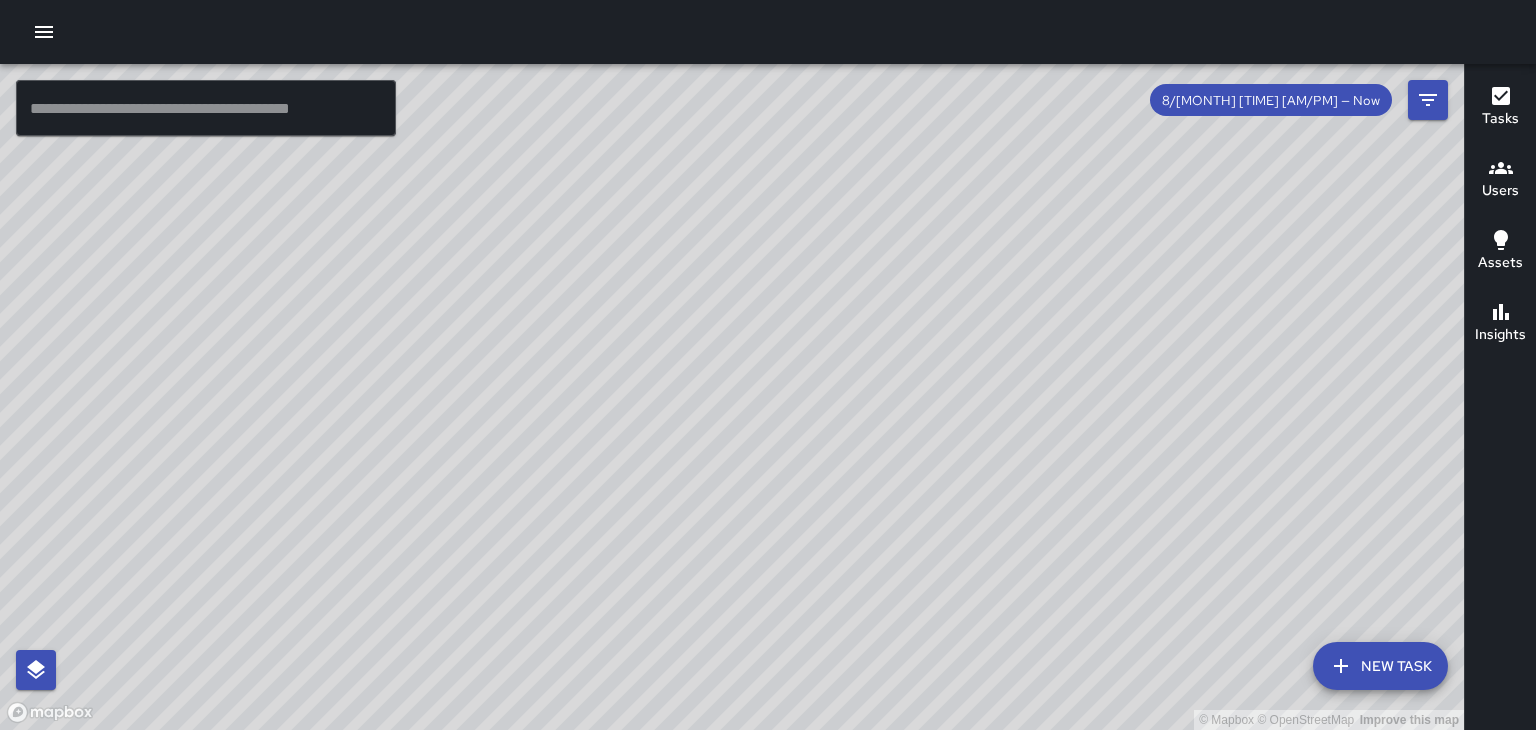 click on "Users" at bounding box center [1500, 191] 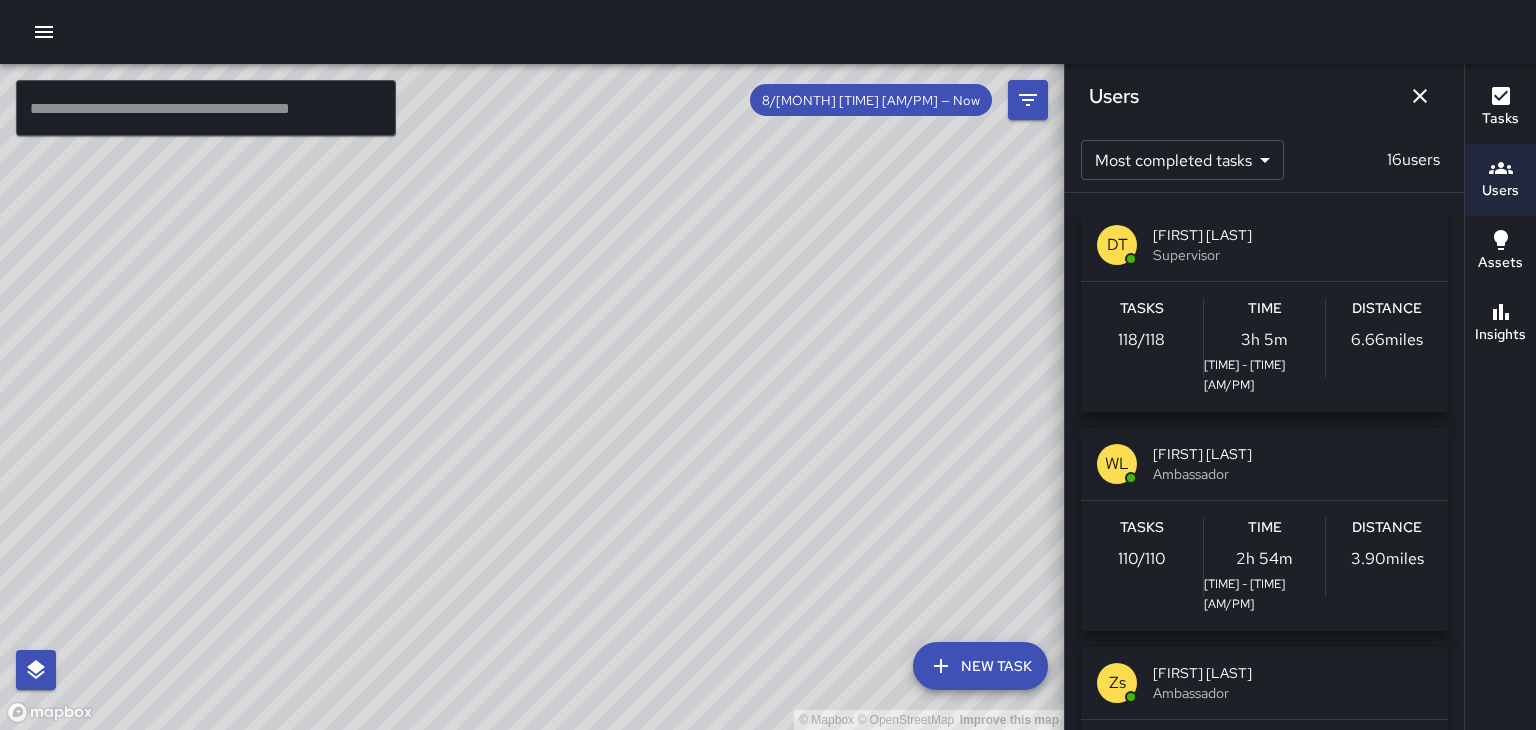 click on "Ambassador" at bounding box center (1292, 474) 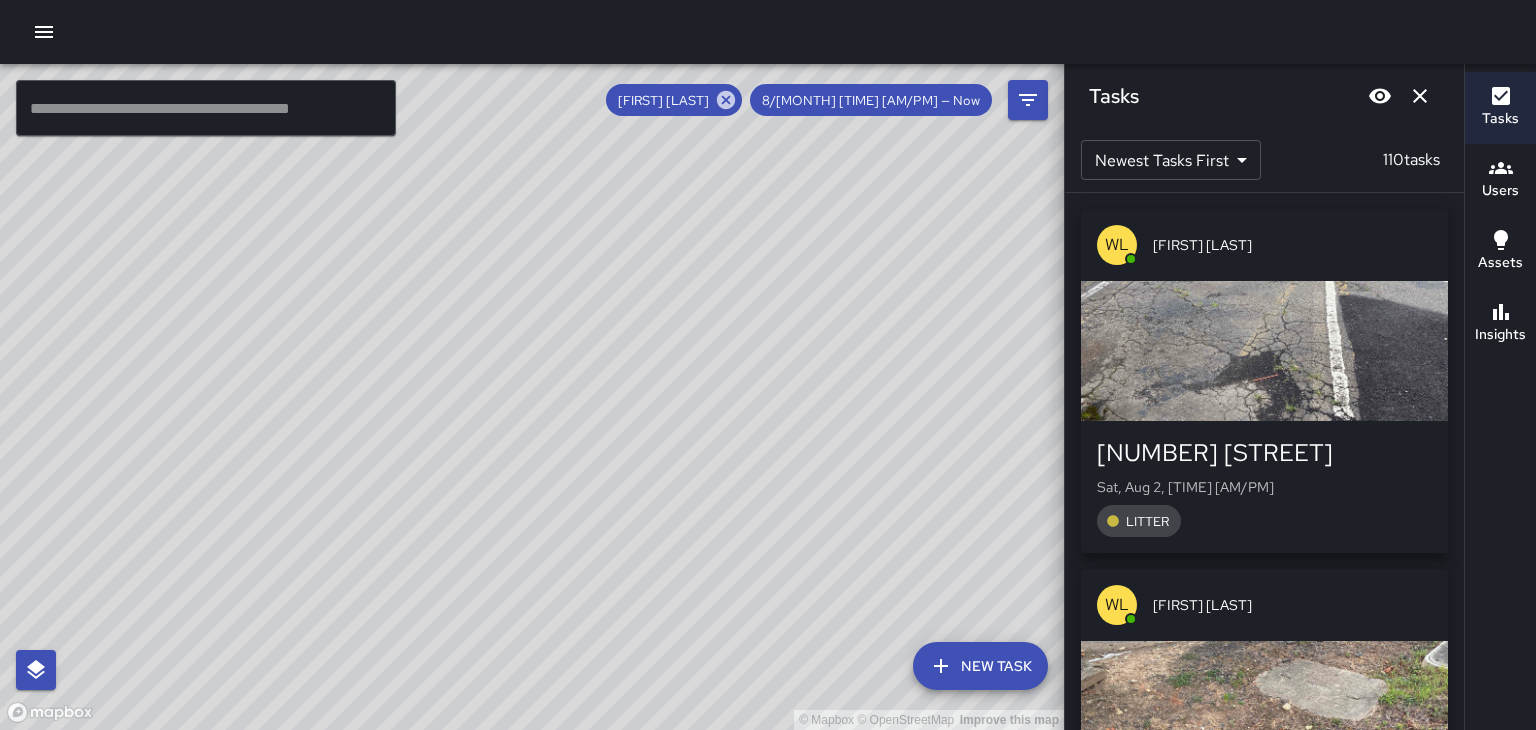 click at bounding box center (1420, 96) 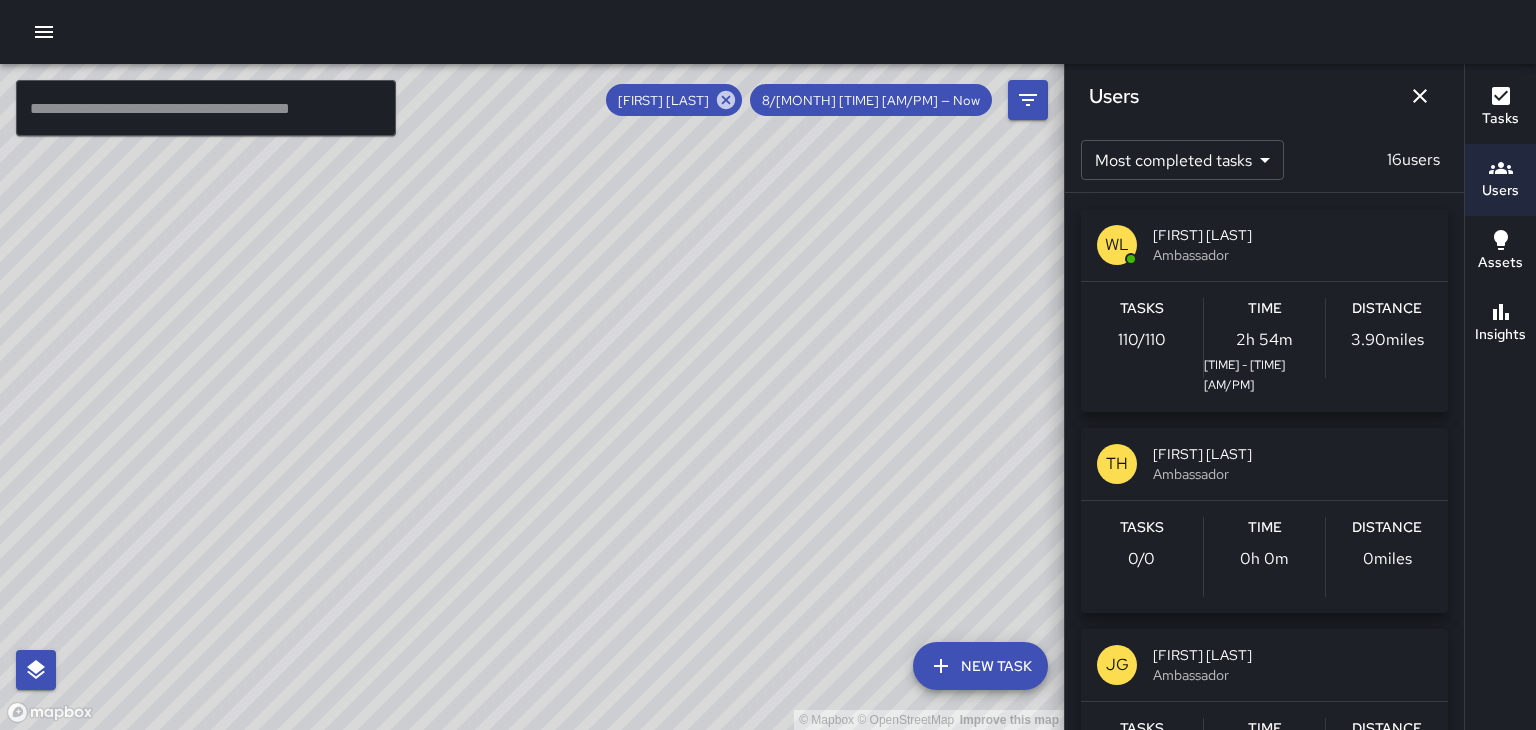 click 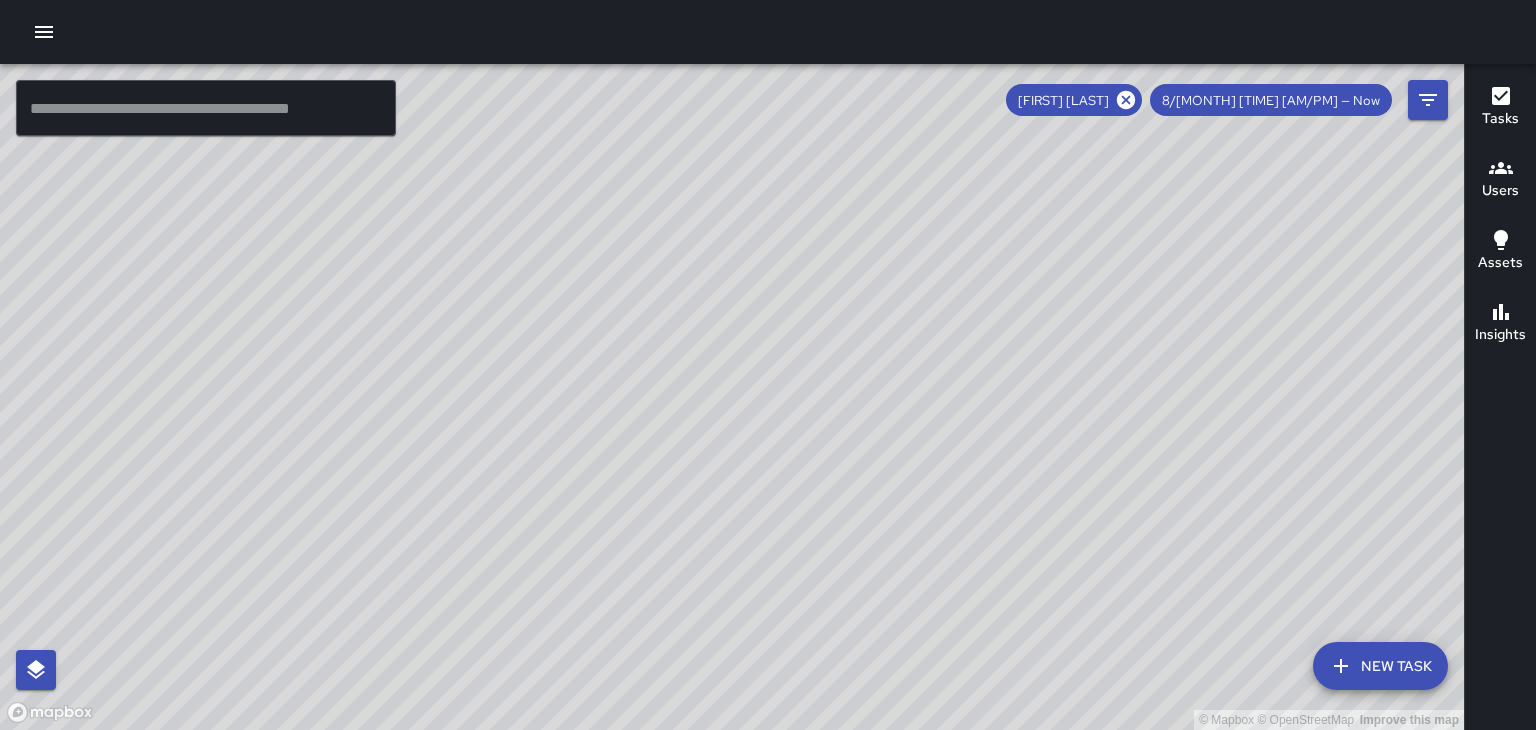 click 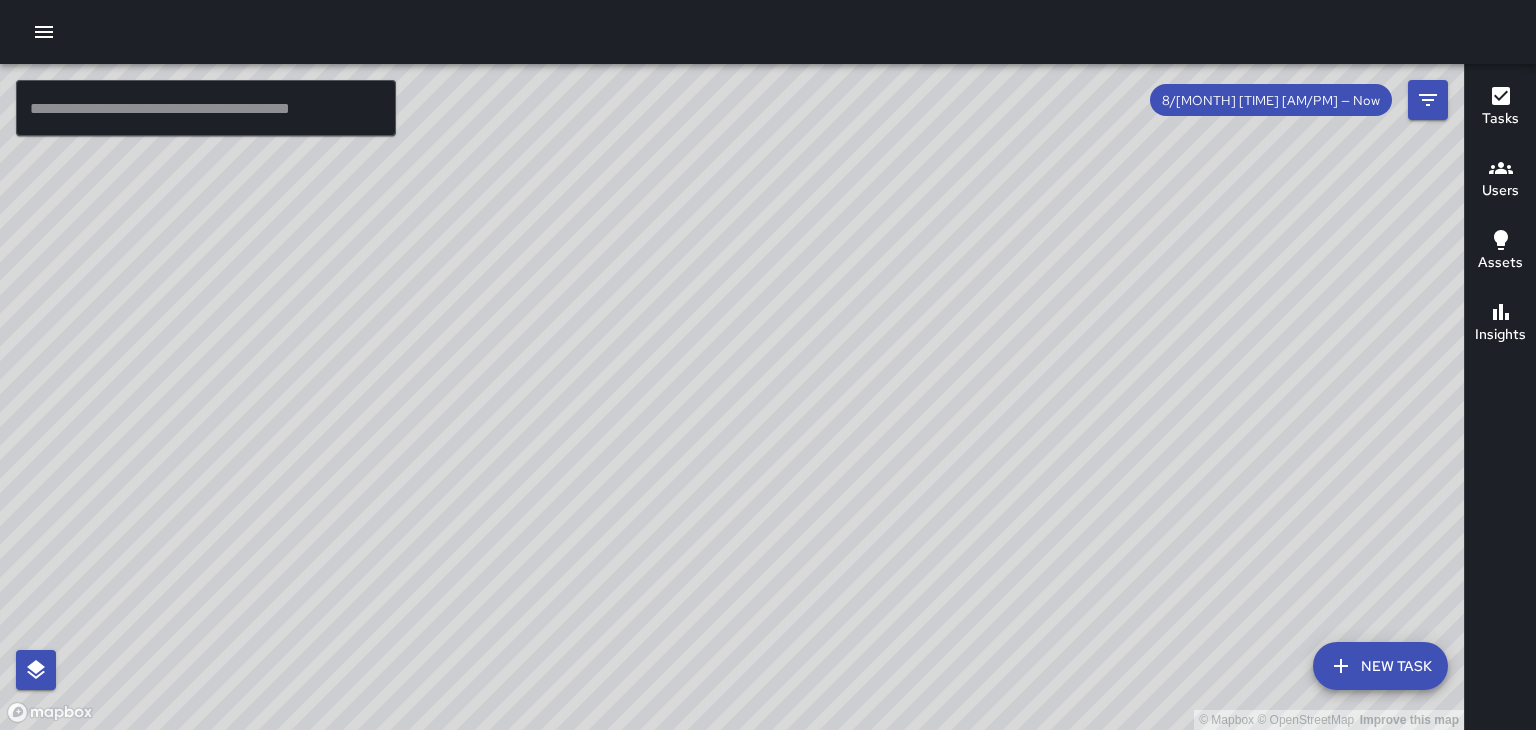 click on "© Mapbox   © OpenStreetMap   Improve this map" at bounding box center [732, 397] 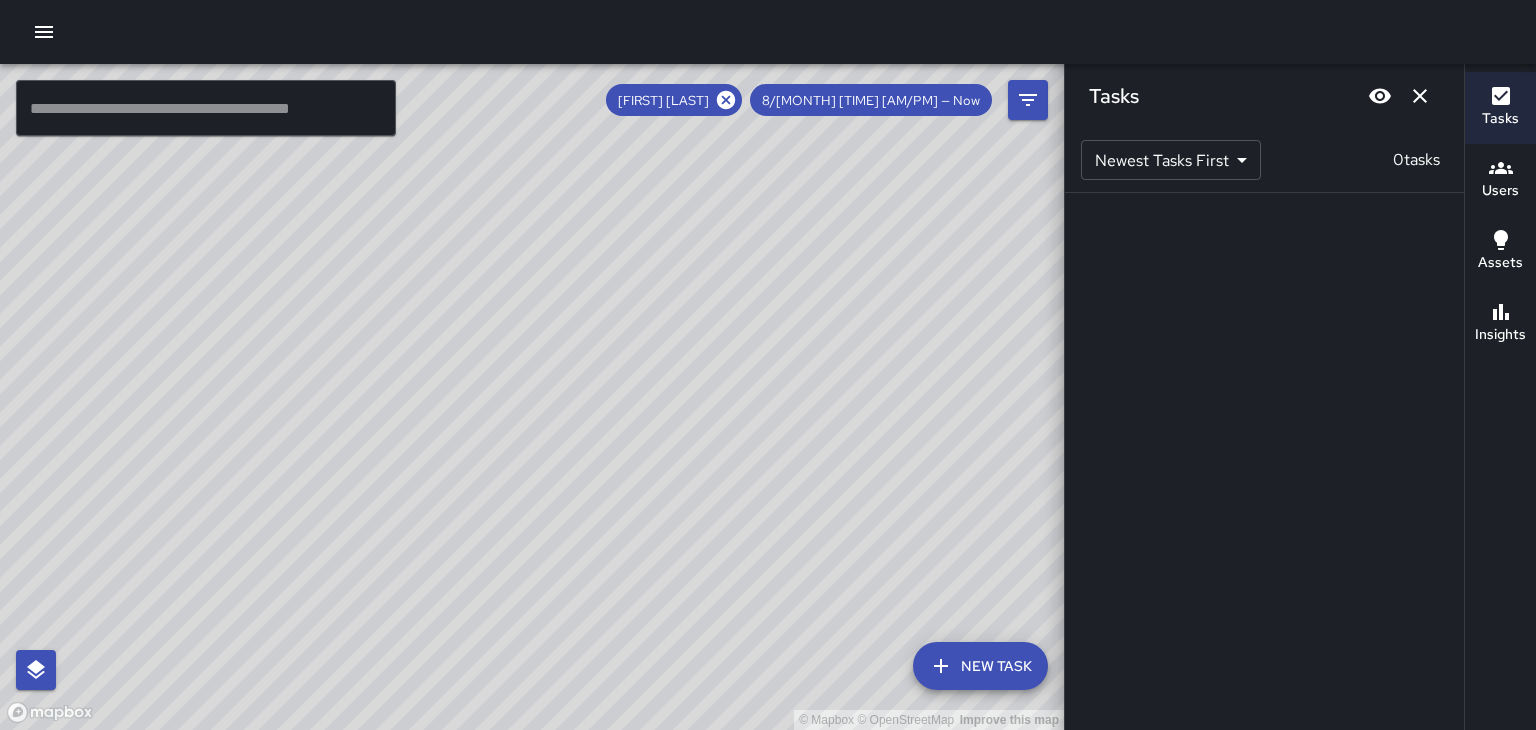 click 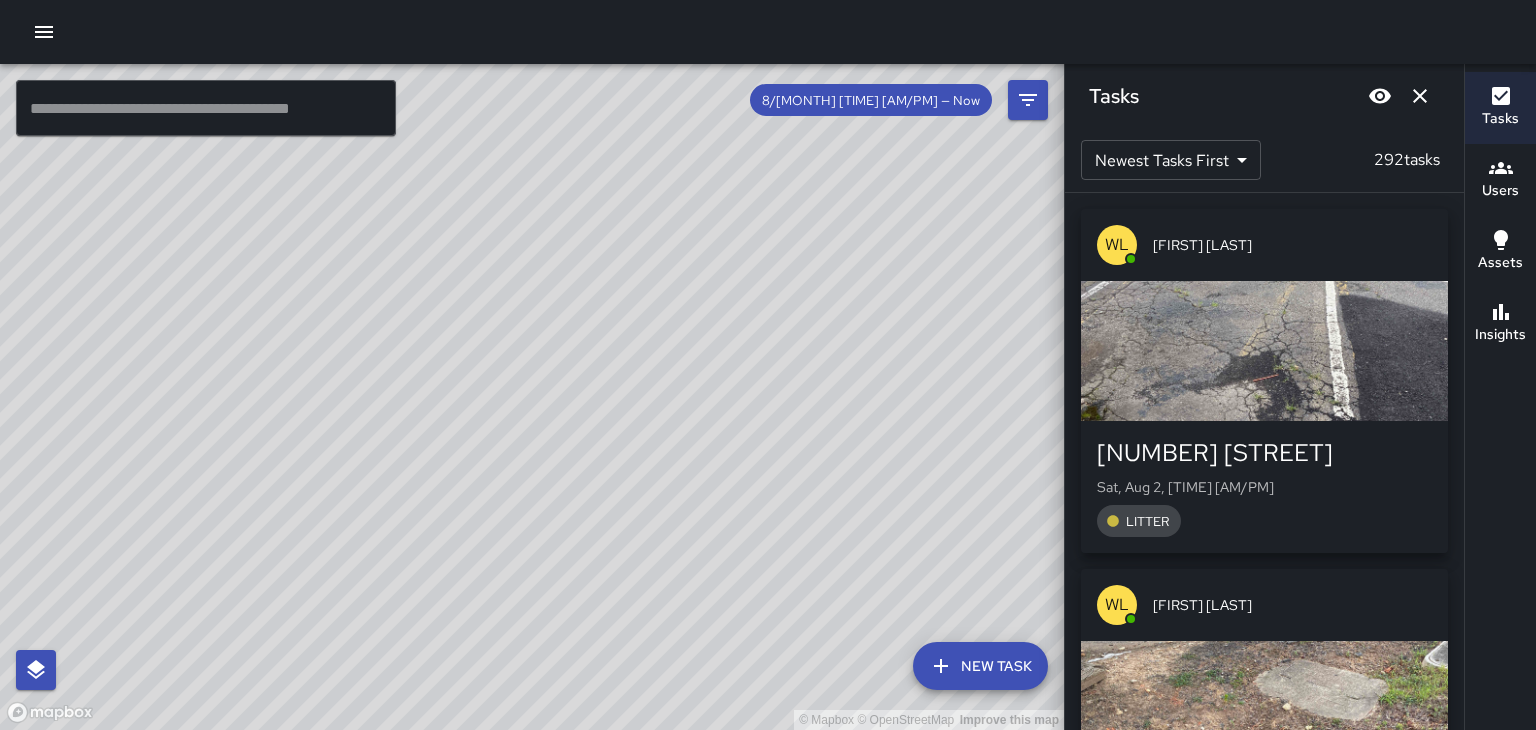 click 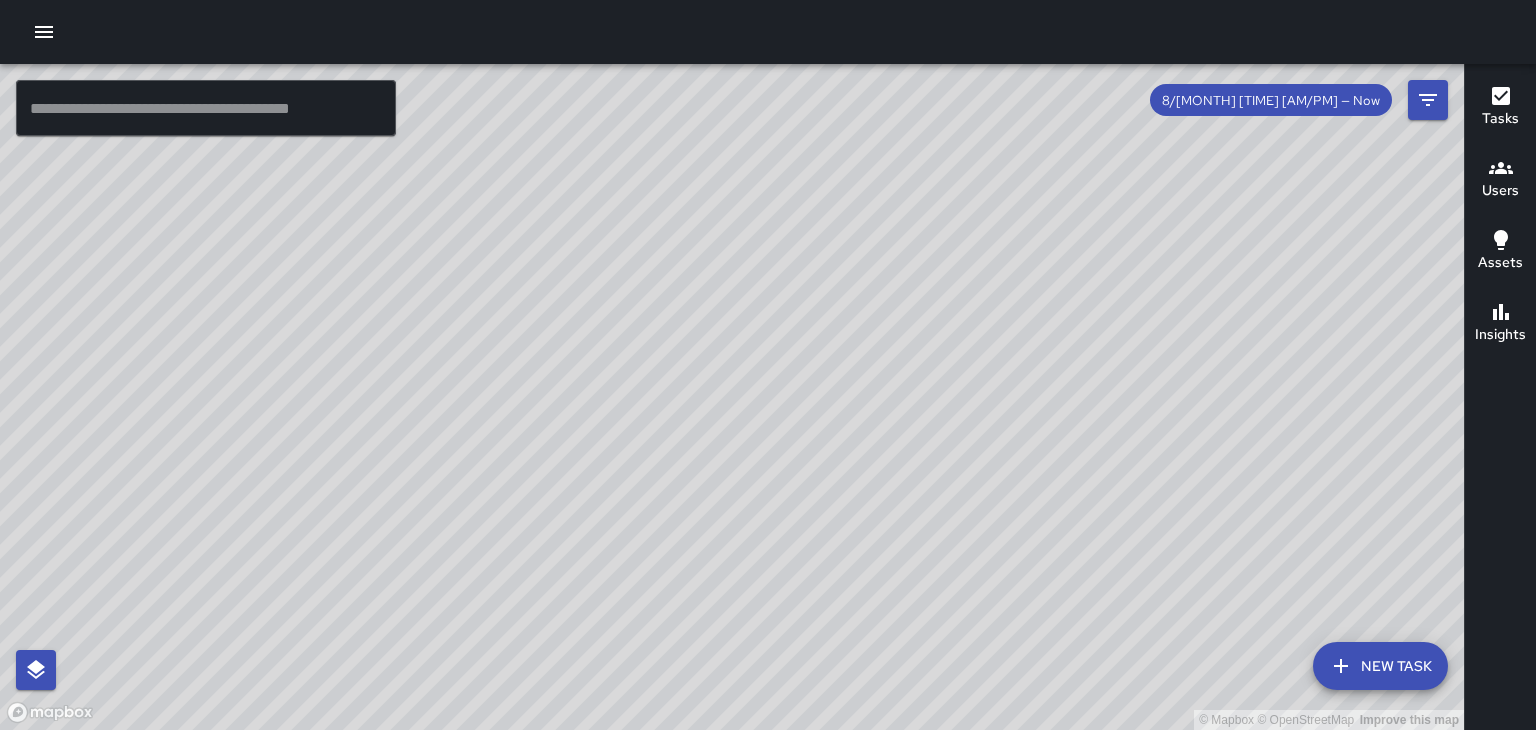click on "© Mapbox   © OpenStreetMap   Improve this map" at bounding box center (732, 397) 